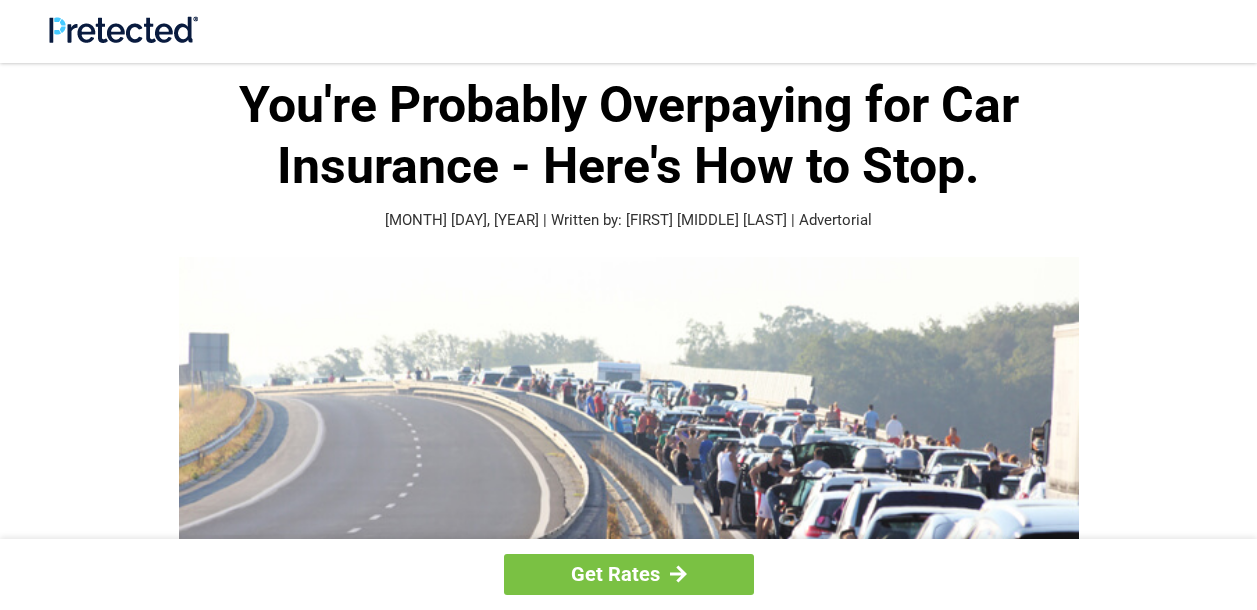 scroll, scrollTop: 500, scrollLeft: 0, axis: vertical 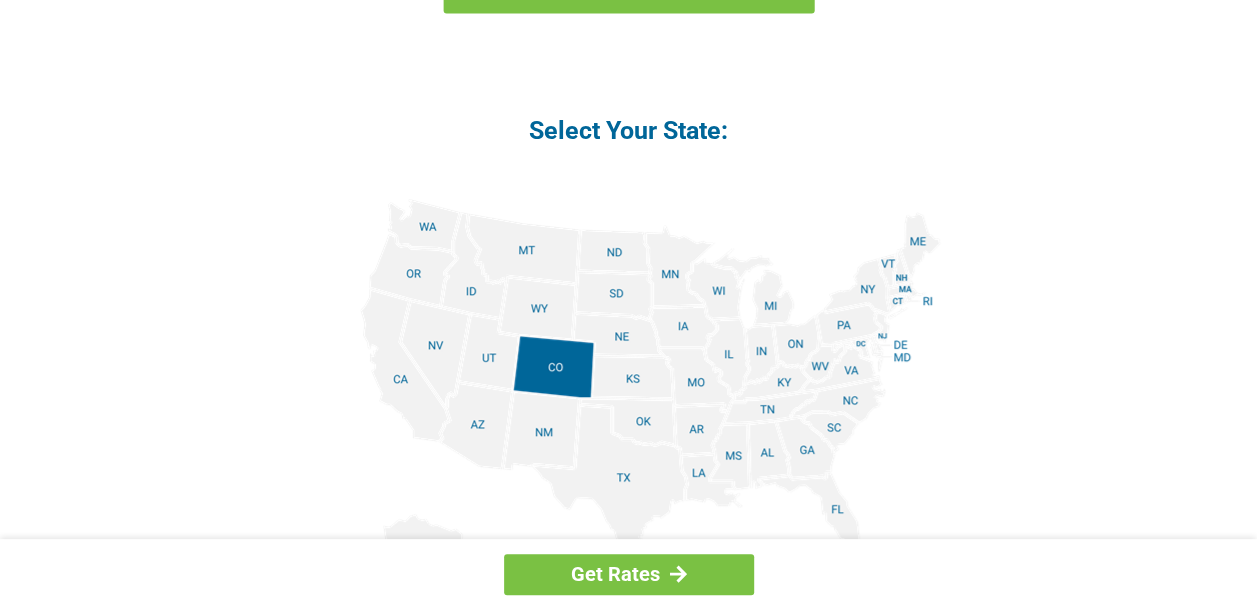 click at bounding box center (629, 424) 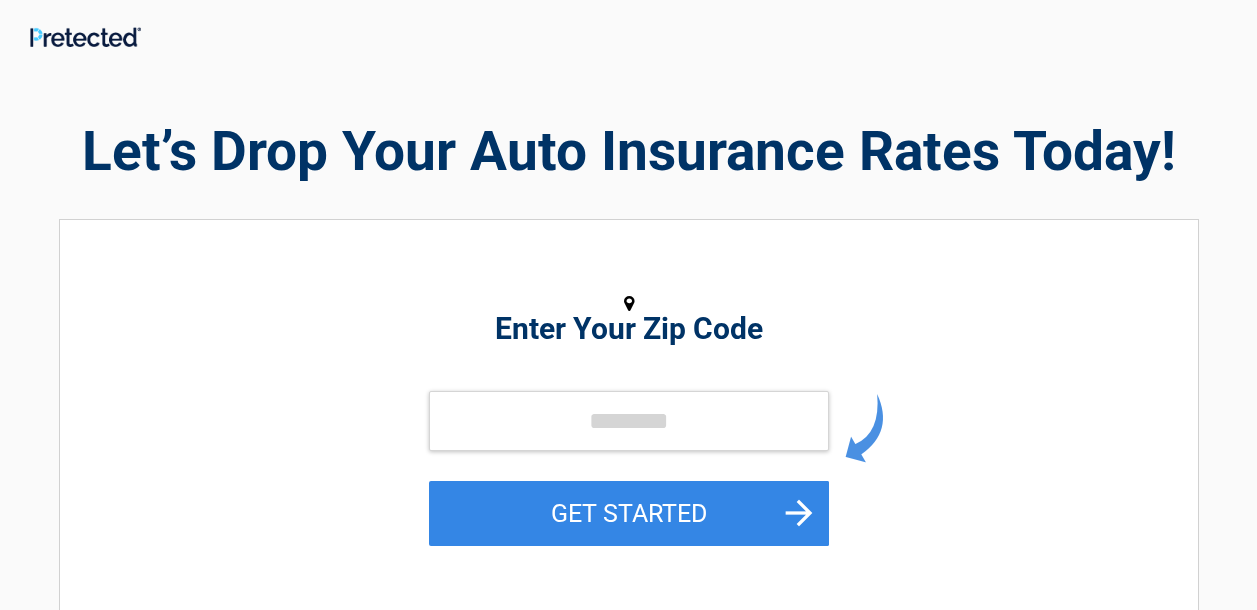 scroll, scrollTop: 0, scrollLeft: 0, axis: both 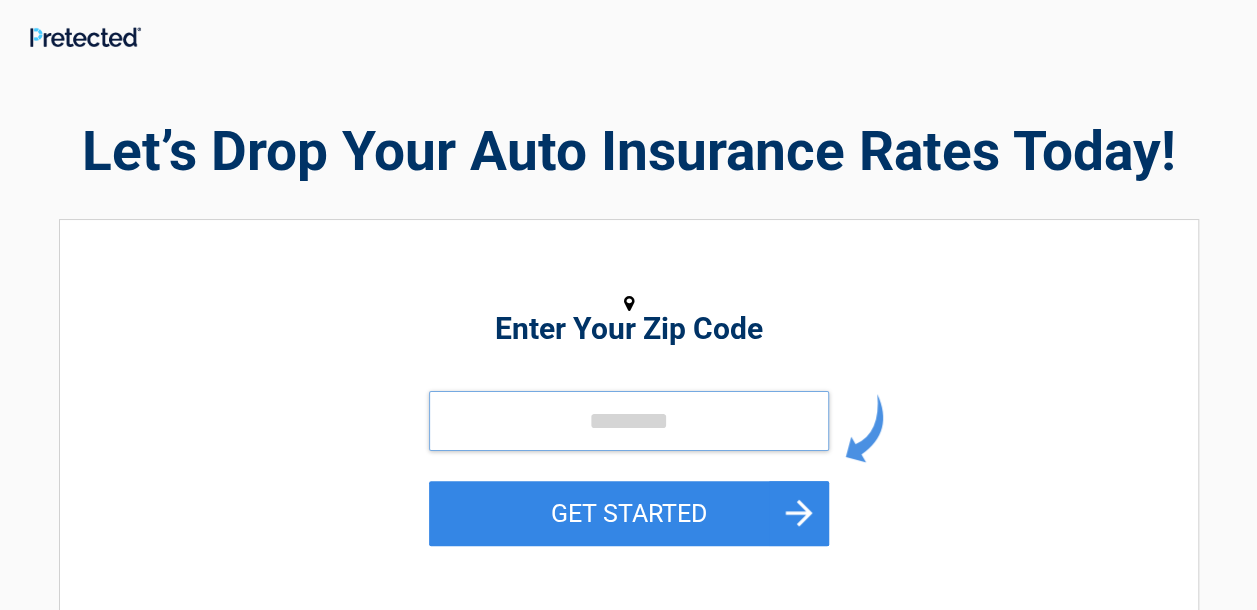 click at bounding box center [629, 421] 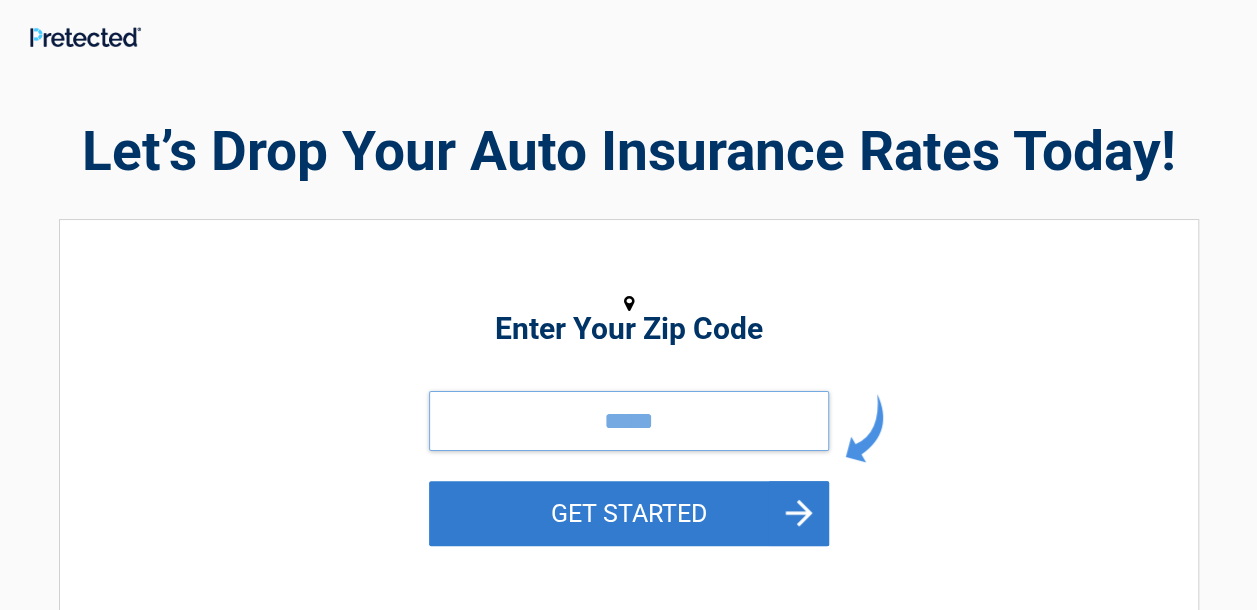 type on "*****" 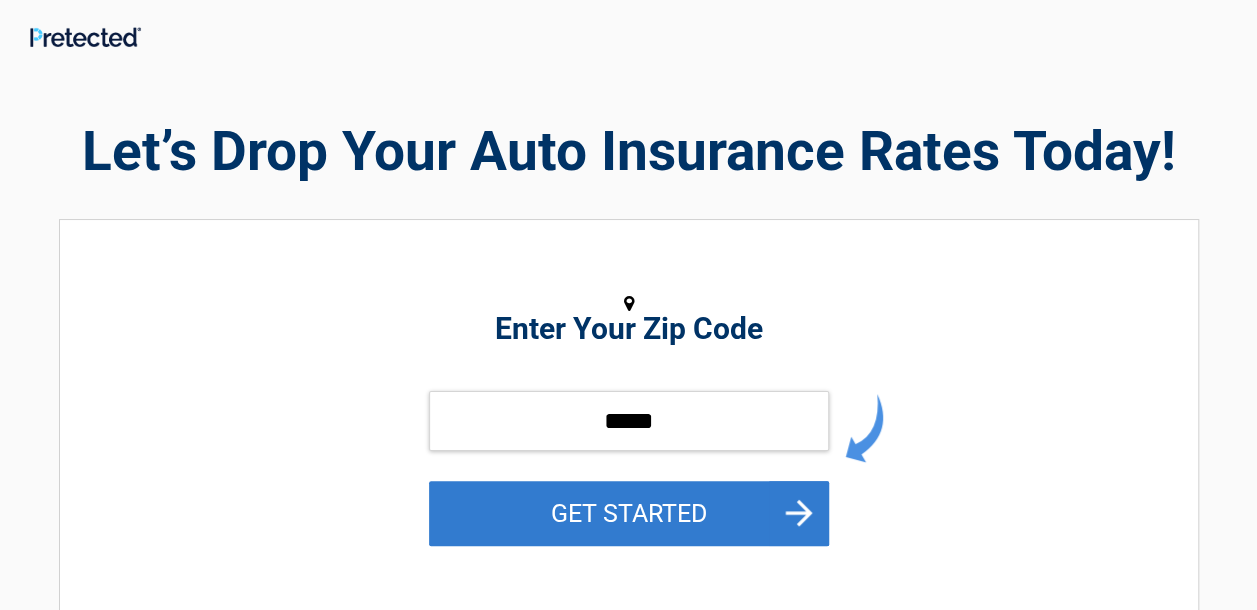 click on "GET STARTED" at bounding box center (629, 513) 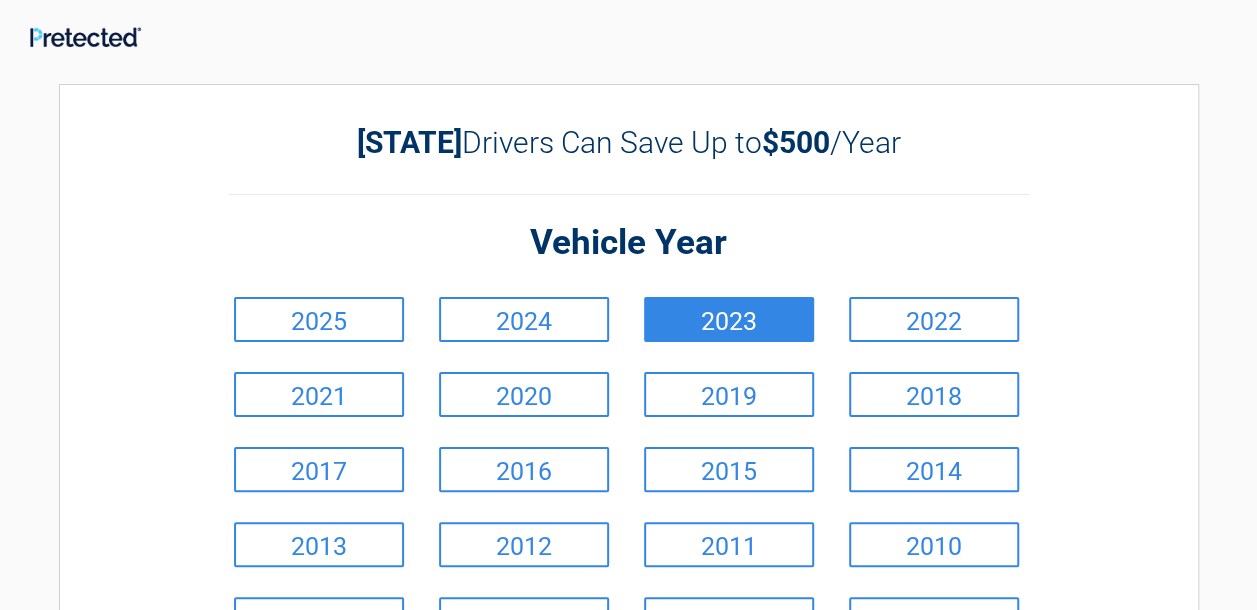 click on "2023" at bounding box center (729, 319) 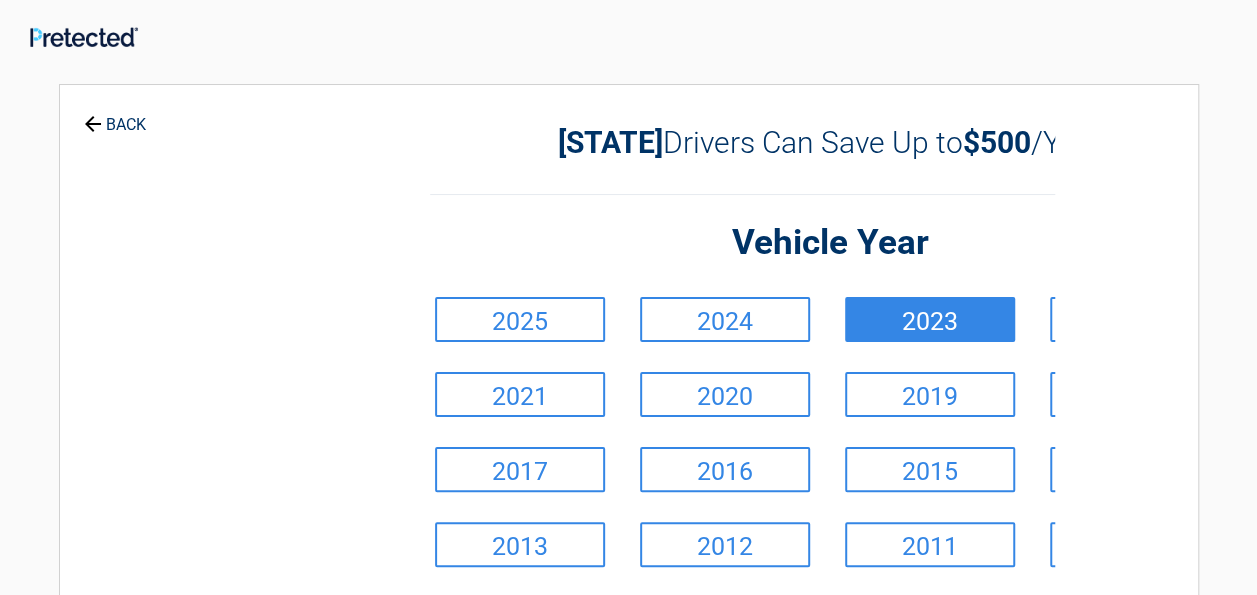 click on "**********" at bounding box center [629, 478] 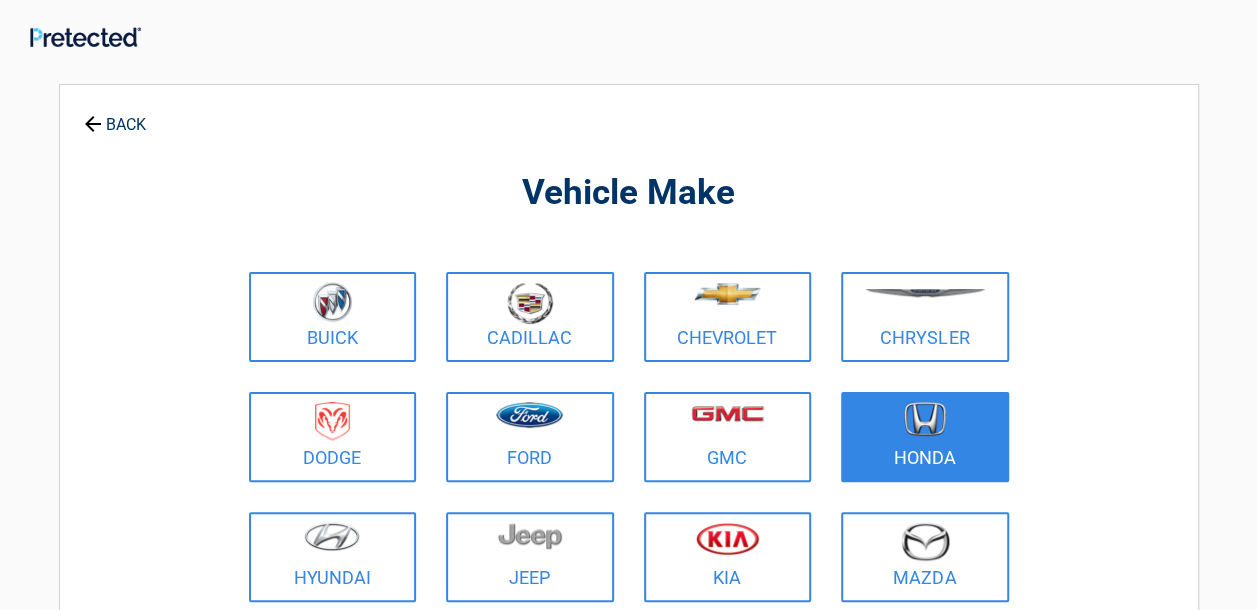 click at bounding box center (925, 419) 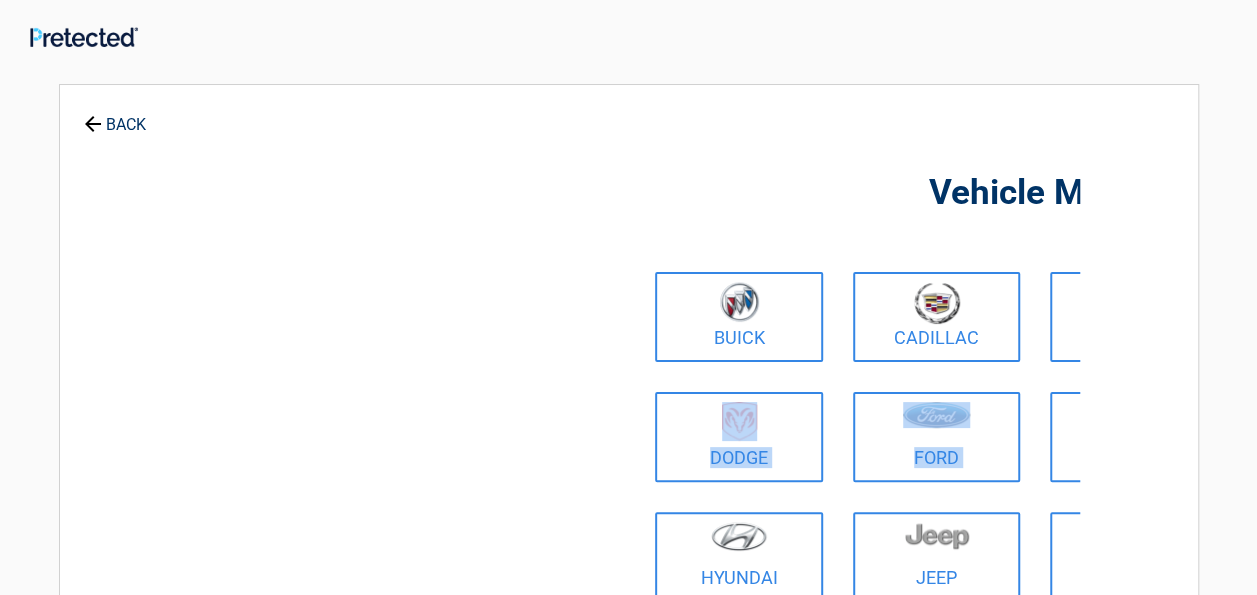 click on "**********" at bounding box center [629, 486] 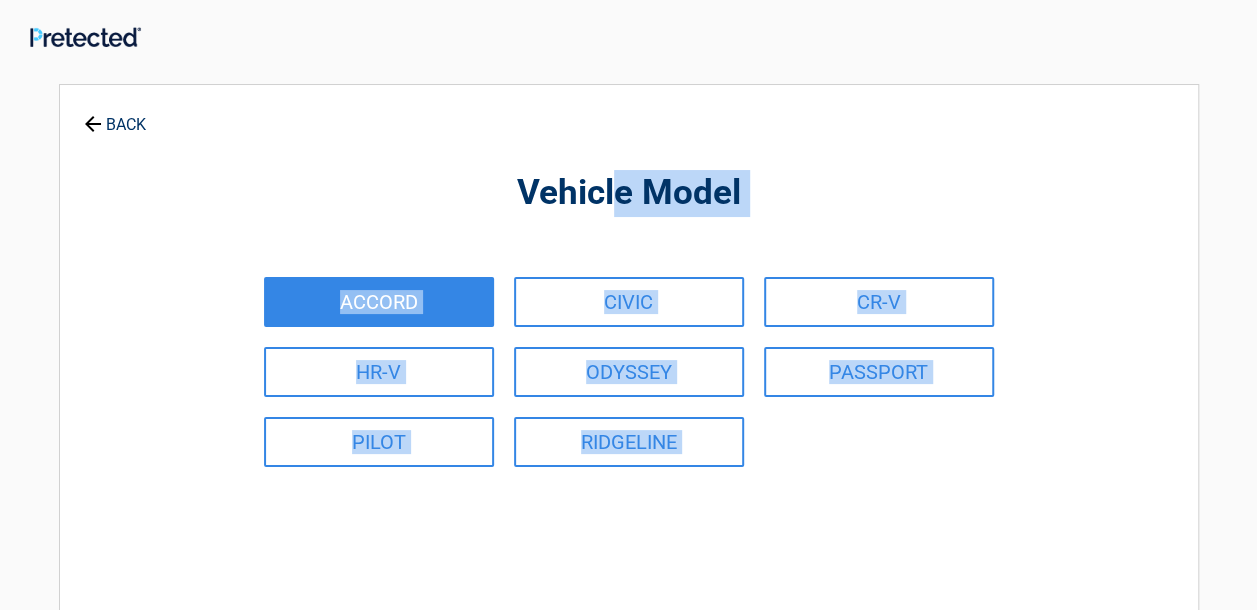 click on "ACCORD" at bounding box center [379, 302] 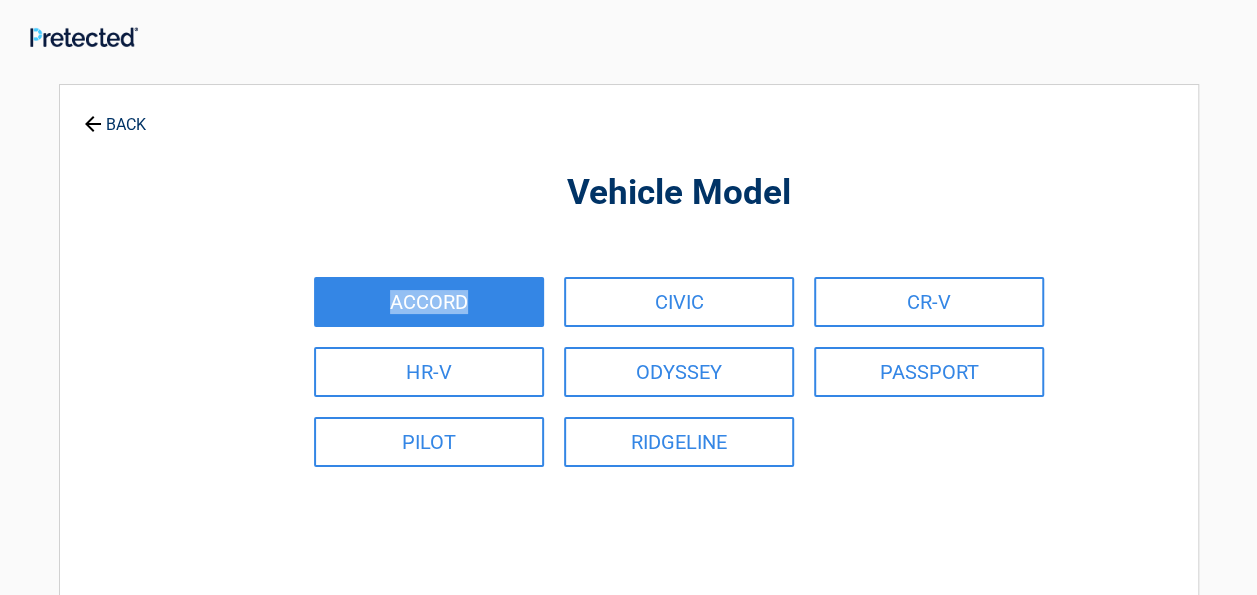 click on "**********" at bounding box center (629, 443) 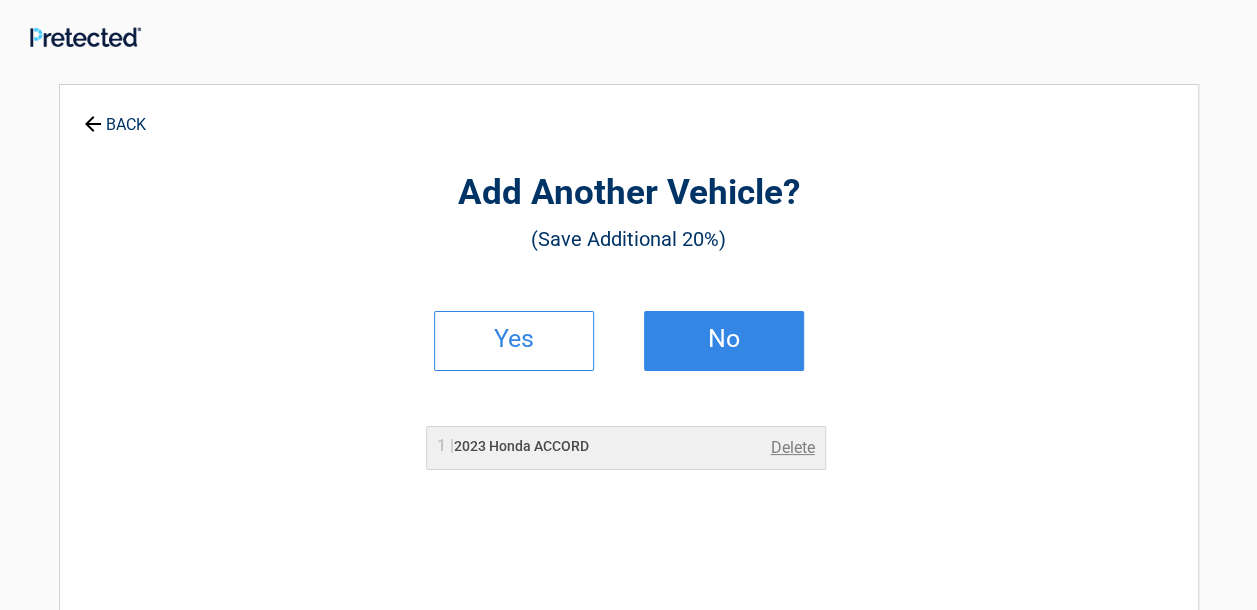 click on "No" at bounding box center [724, 341] 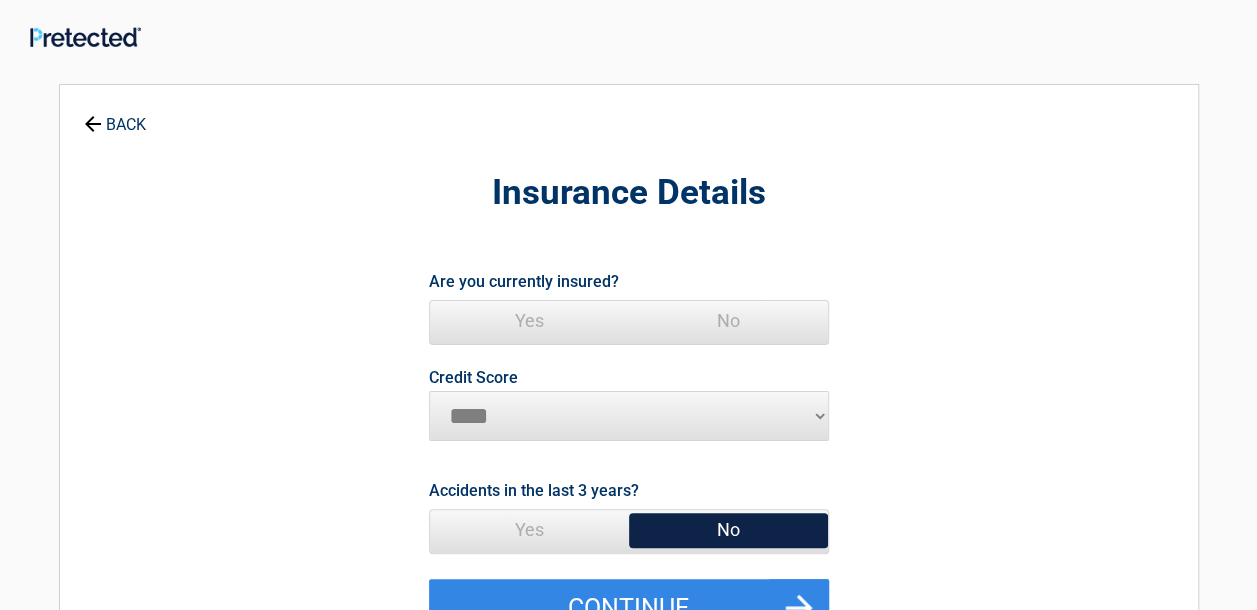 click on "Yes" at bounding box center (529, 321) 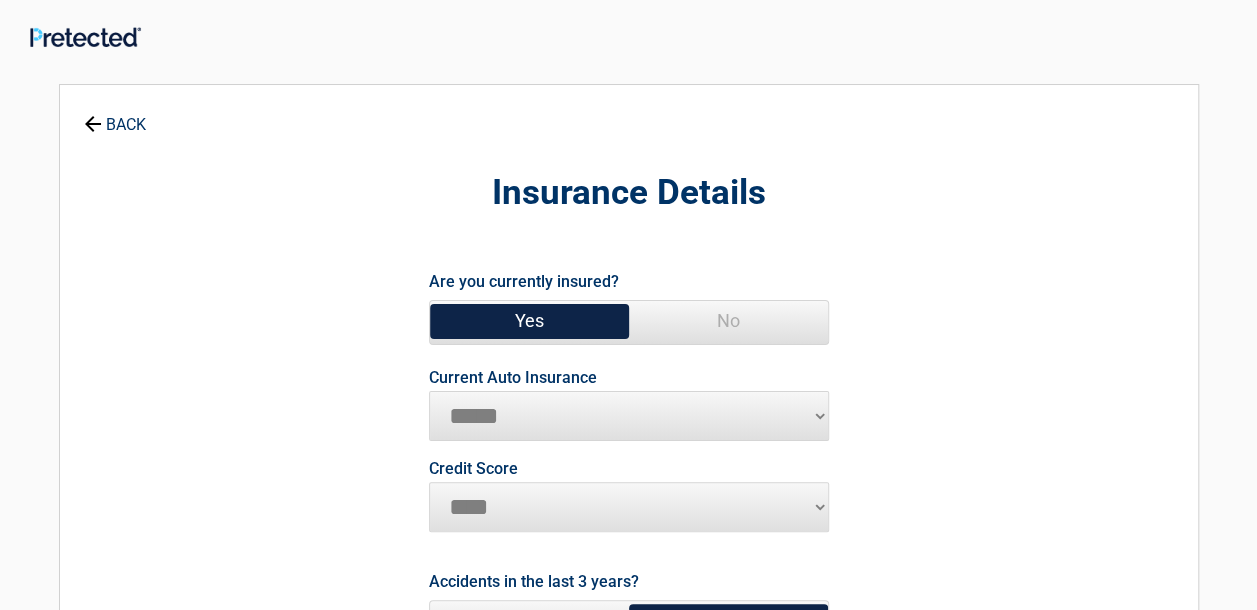 click on "**********" at bounding box center (629, 416) 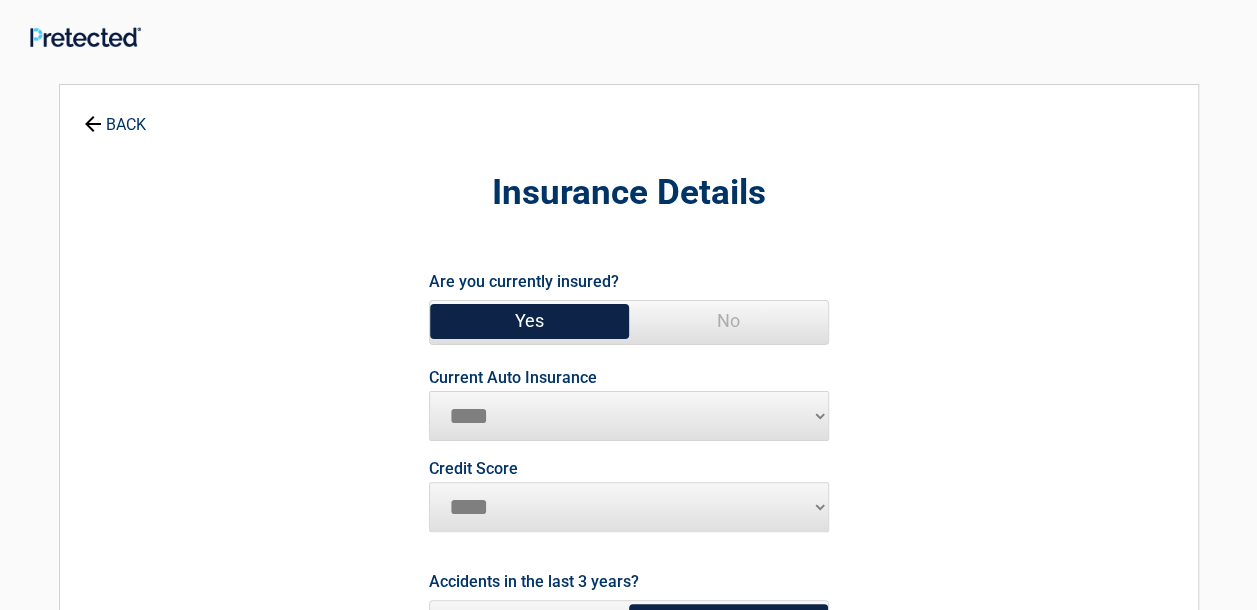 click on "**********" at bounding box center [629, 416] 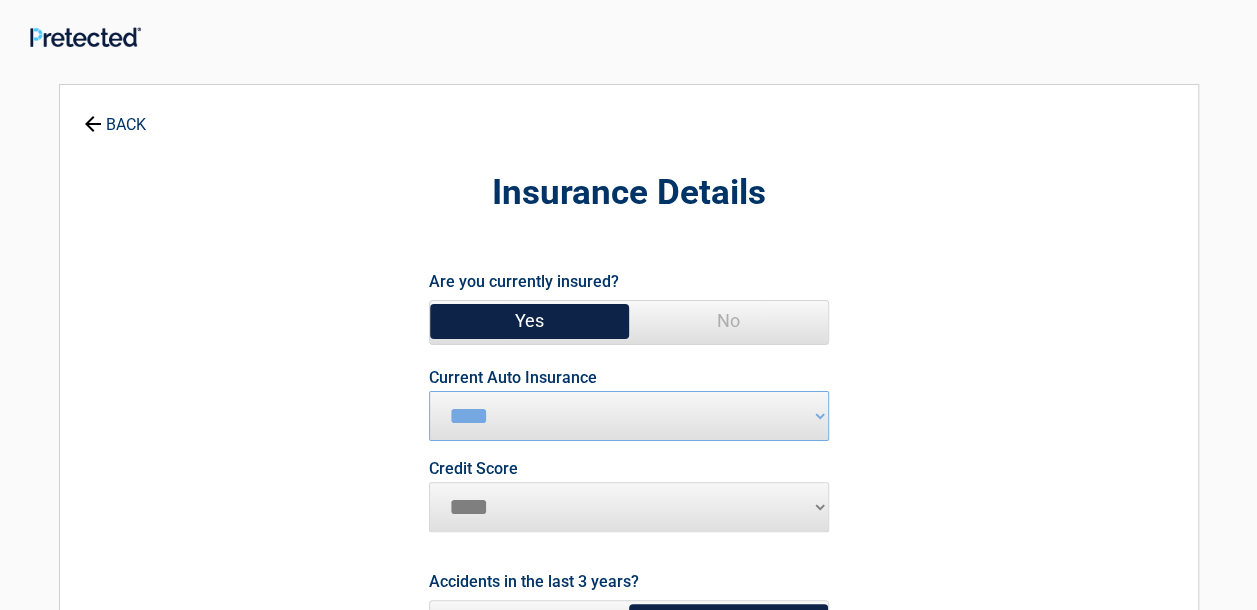 click on "Yes" at bounding box center (529, 321) 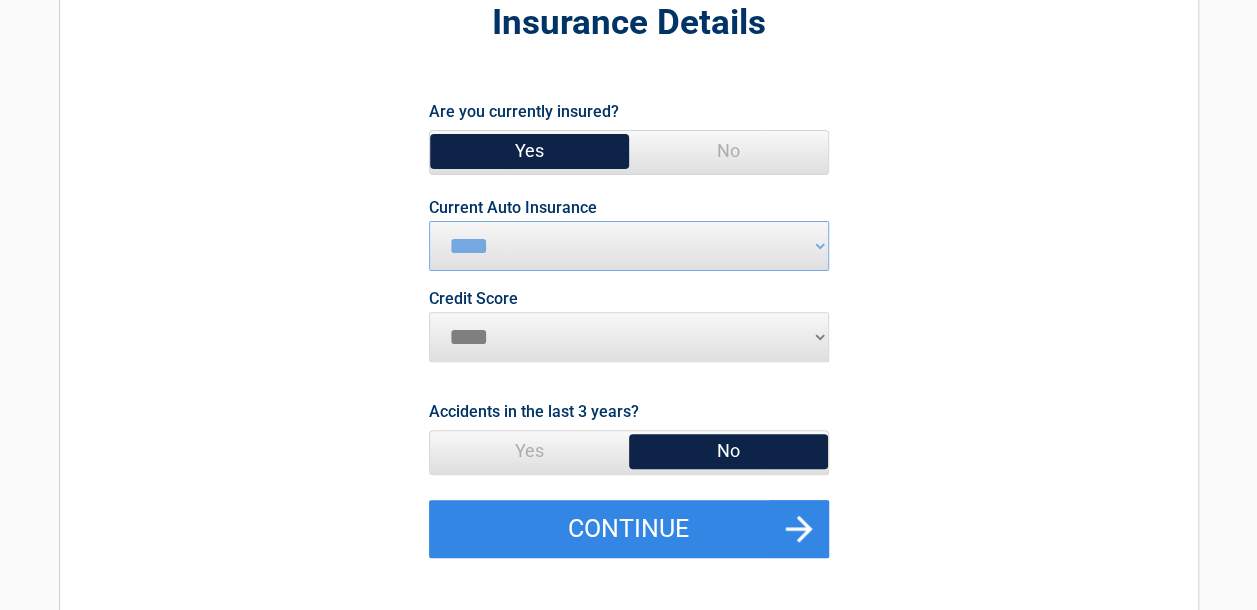 scroll, scrollTop: 200, scrollLeft: 0, axis: vertical 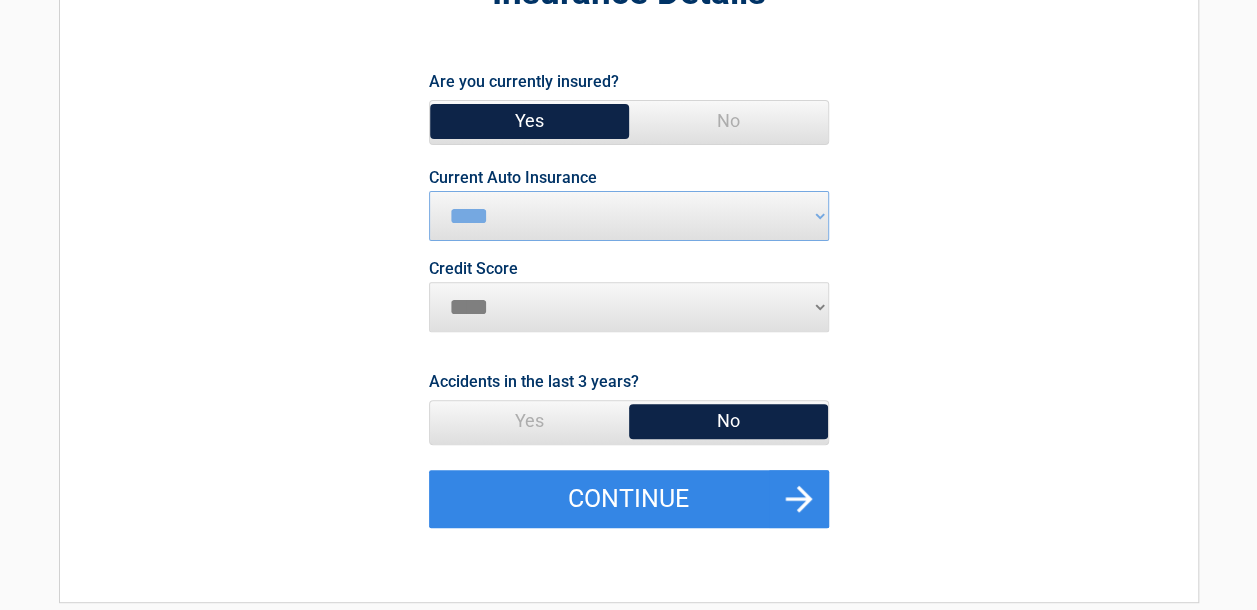 click on "No" at bounding box center (728, 421) 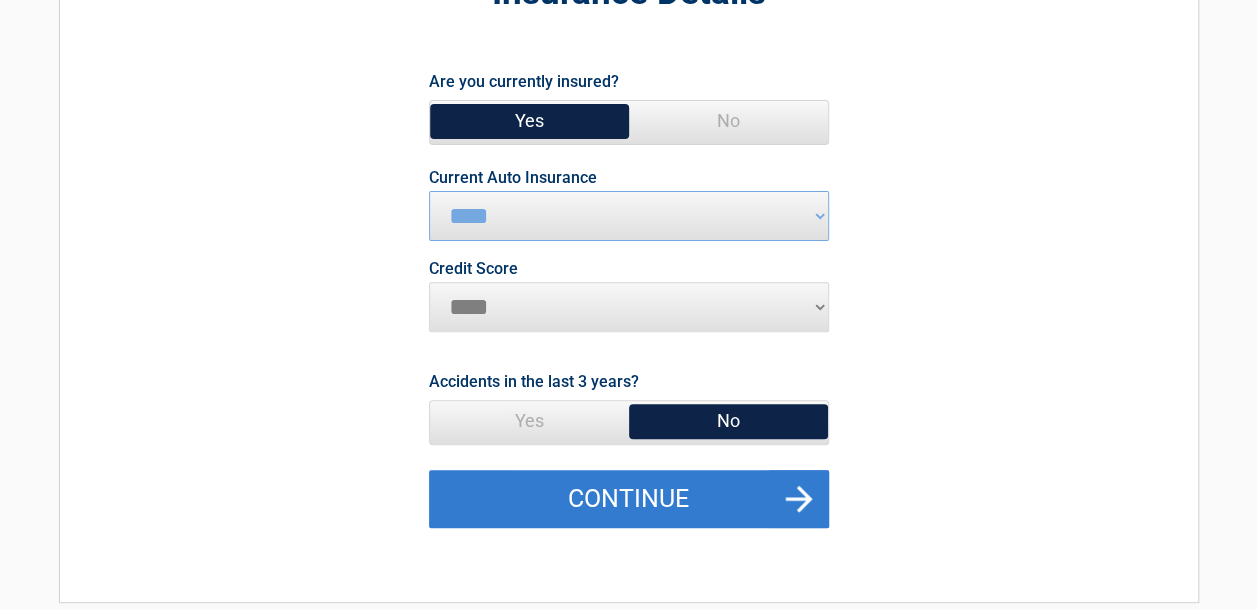 click on "Continue" at bounding box center (629, 499) 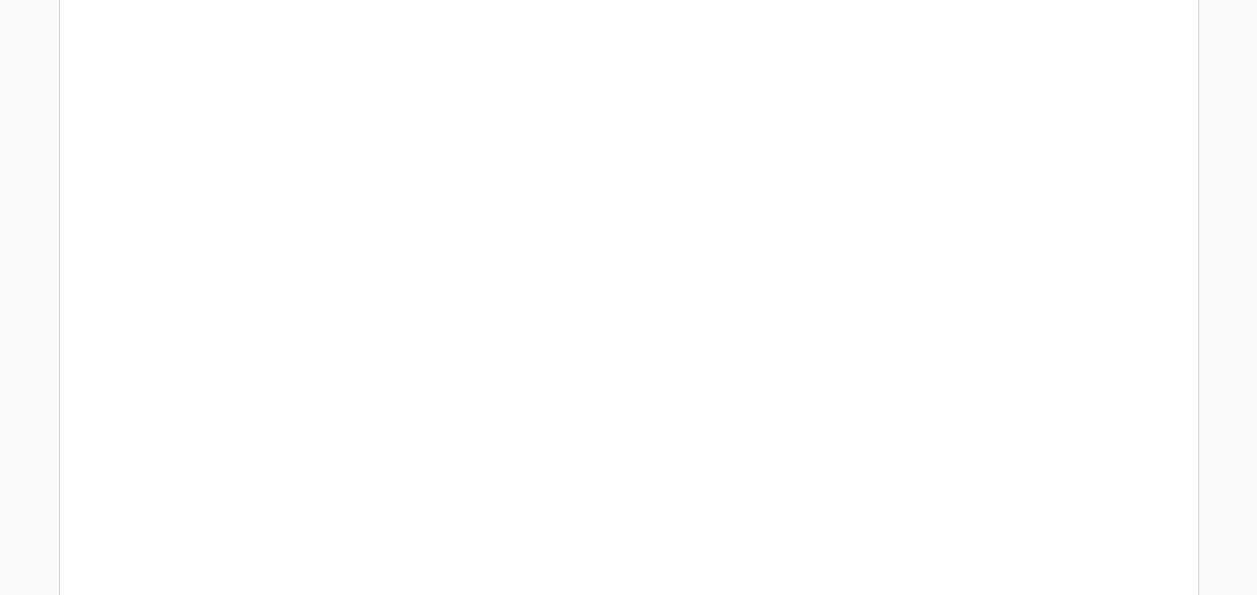 click on "**********" at bounding box center (629, 244) 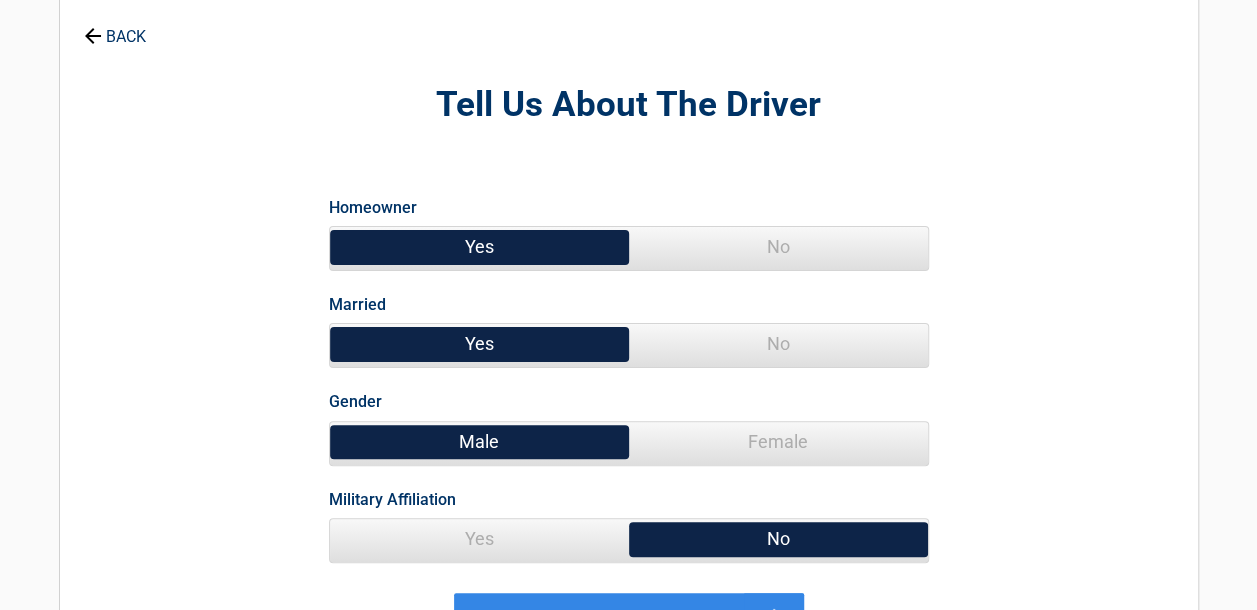 scroll, scrollTop: 200, scrollLeft: 0, axis: vertical 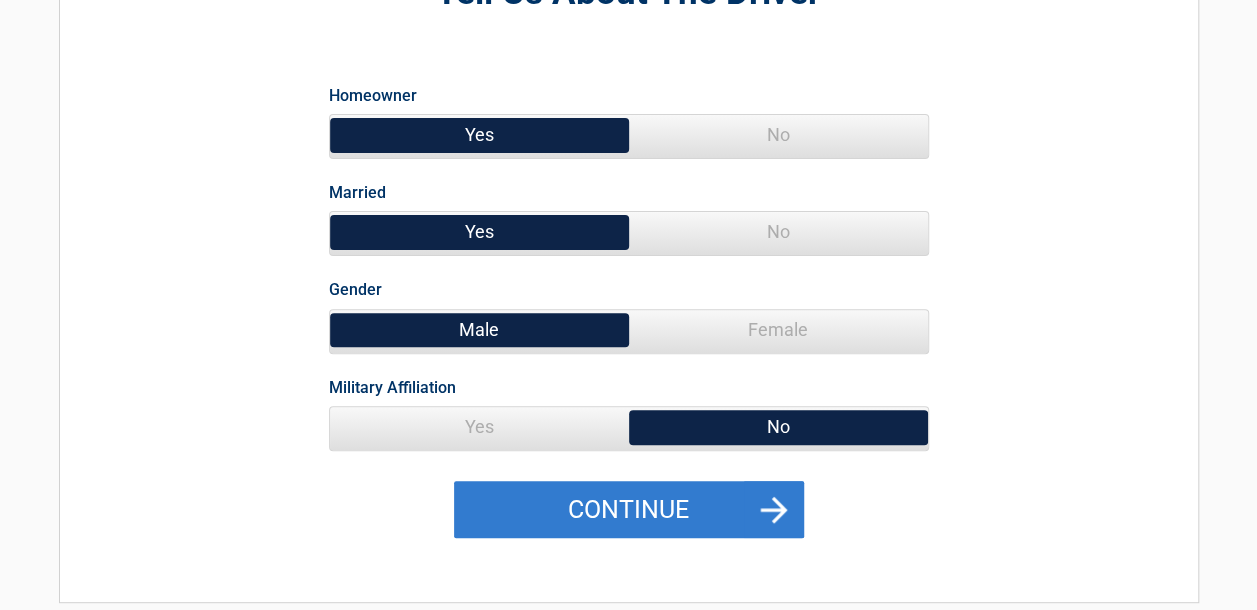 click on "Continue" at bounding box center (629, 510) 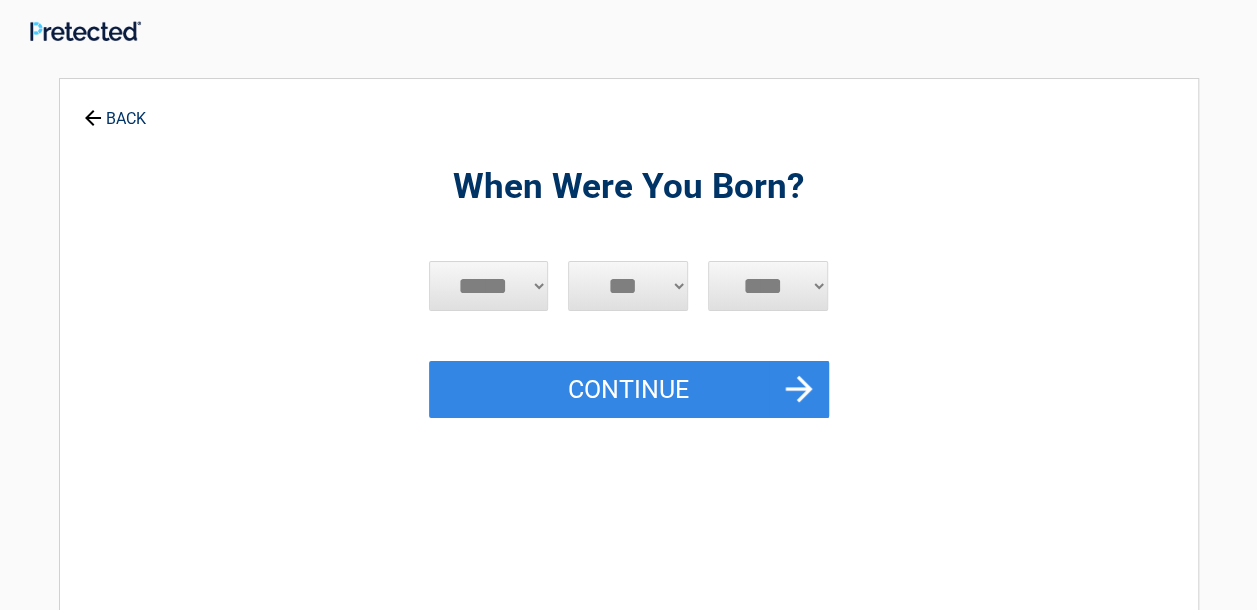 scroll, scrollTop: 0, scrollLeft: 0, axis: both 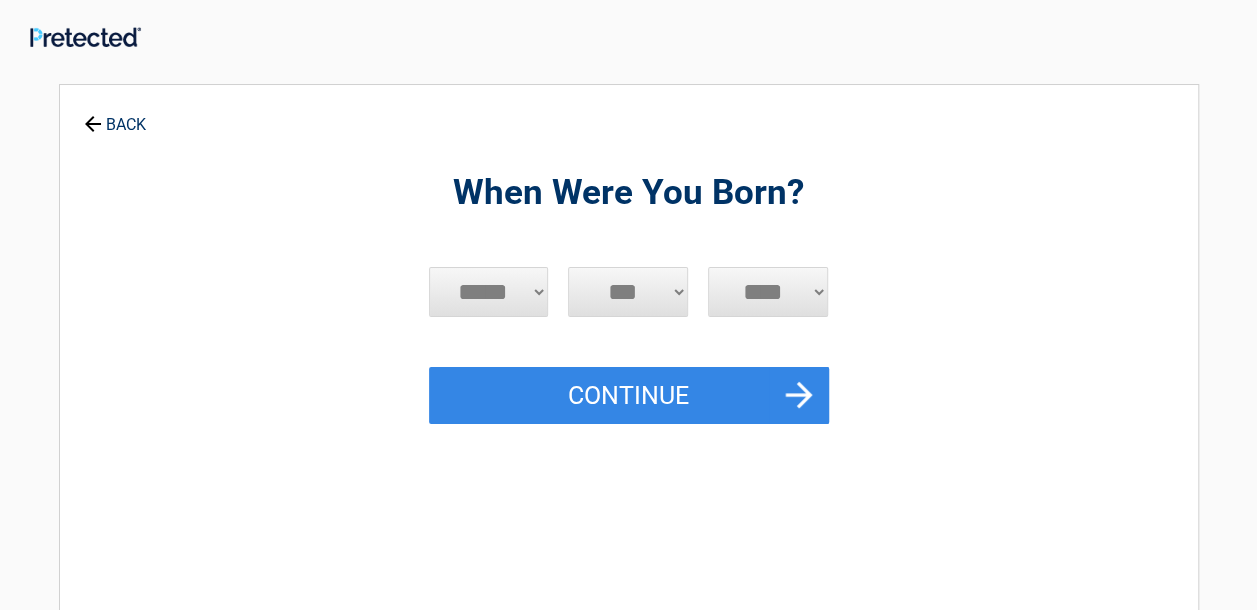 click on "*****
***
***
***
***
***
***
***
***
***
***
***
***" at bounding box center [489, 292] 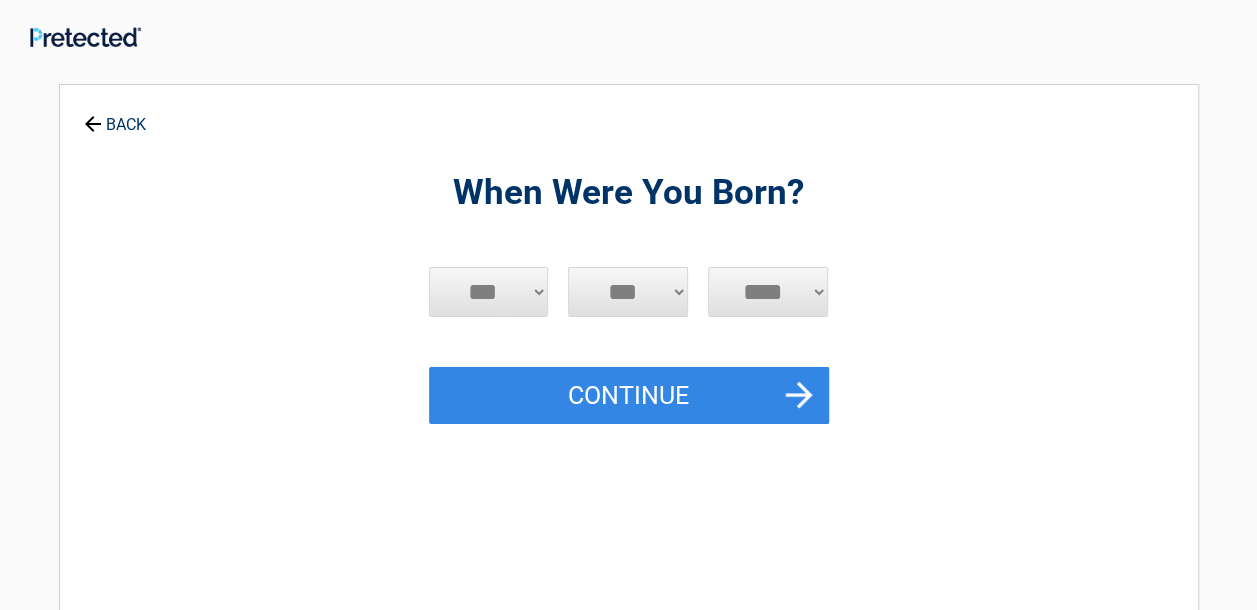 click on "*****
***
***
***
***
***
***
***
***
***
***
***
***" at bounding box center [489, 292] 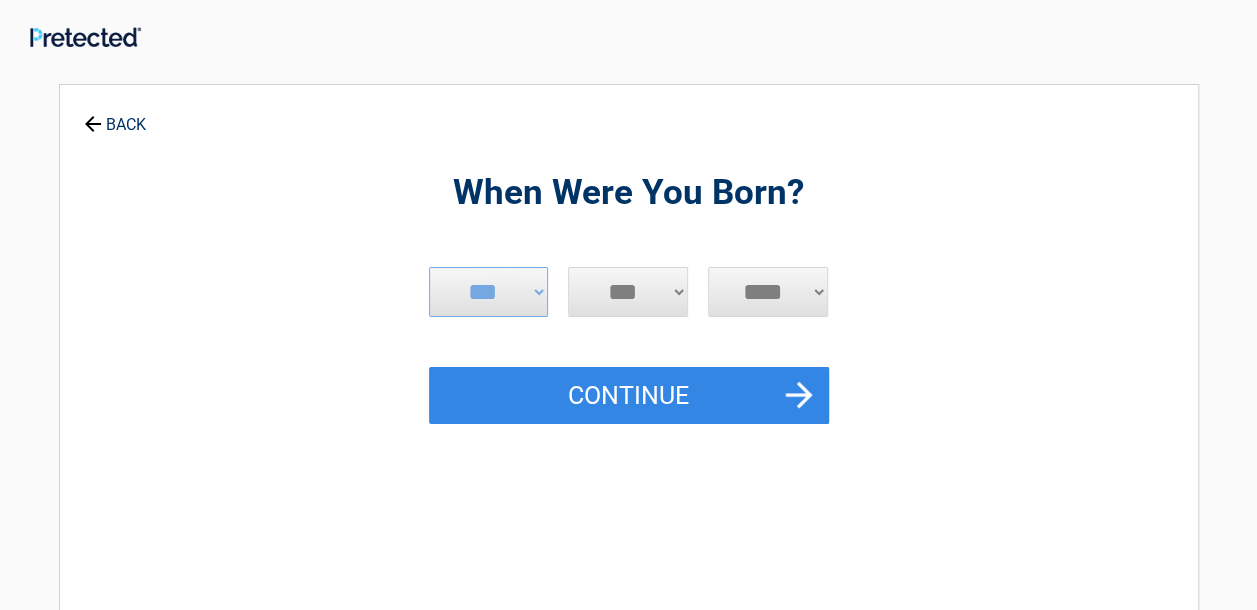 click on "*** * * * * * * * * * ** ** ** ** ** ** ** ** ** ** ** ** ** ** ** ** ** ** ** ** ** **" at bounding box center [628, 292] 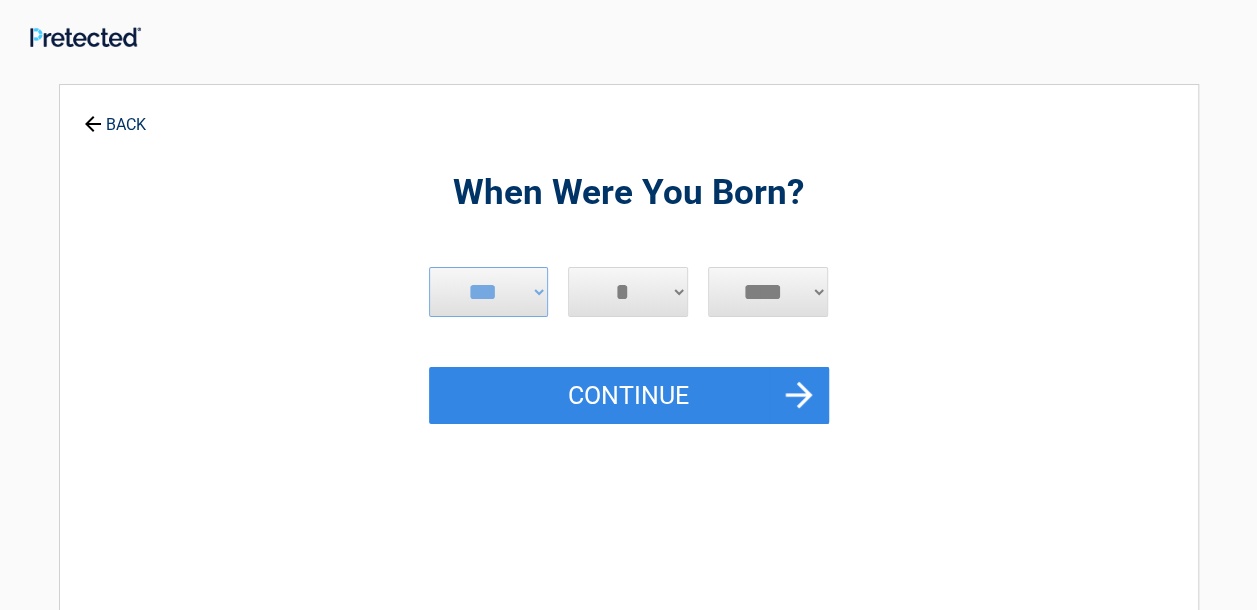 click on "*** * * * * * * * * * ** ** ** ** ** ** ** ** ** ** ** ** ** ** ** ** ** ** ** ** ** **" at bounding box center (628, 292) 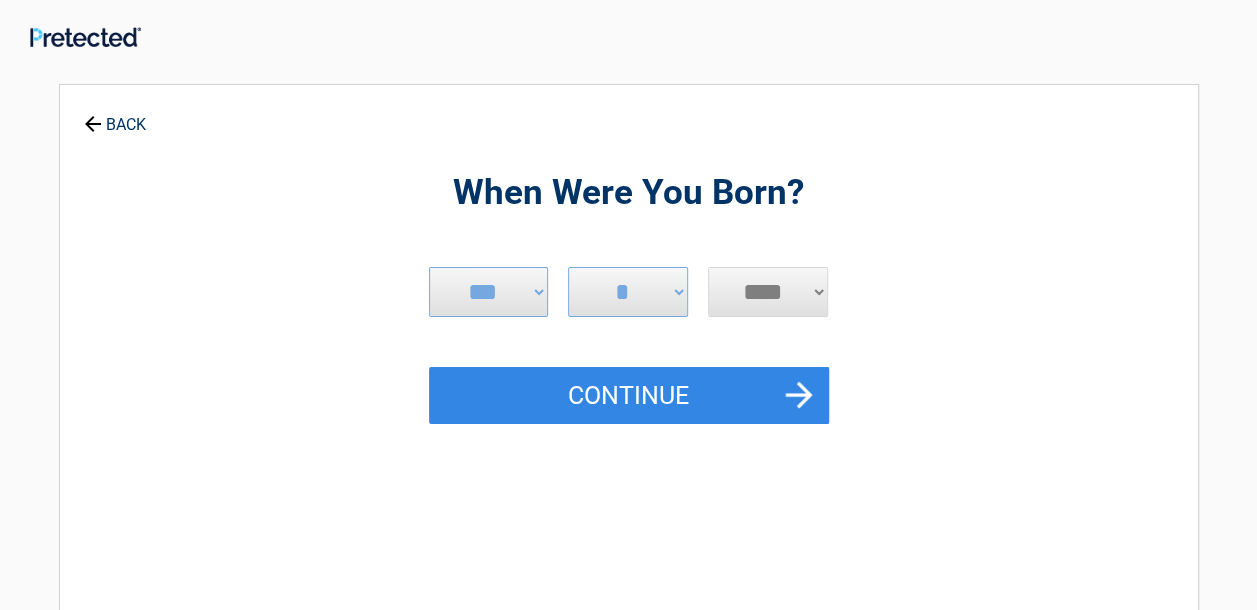click on "****
****
****
****
****
****
****
****
****
****
****
****
****
****
****
****
****
****
****
****
****
****
****
****
****
****
****
****
****
****
****
****
****
****
****
****
****
****
****
****
****
****
****
****
****
****
****
****
****
****
****
****
****
****
****
****
****
****
****
****
****
****
****
****" at bounding box center (768, 292) 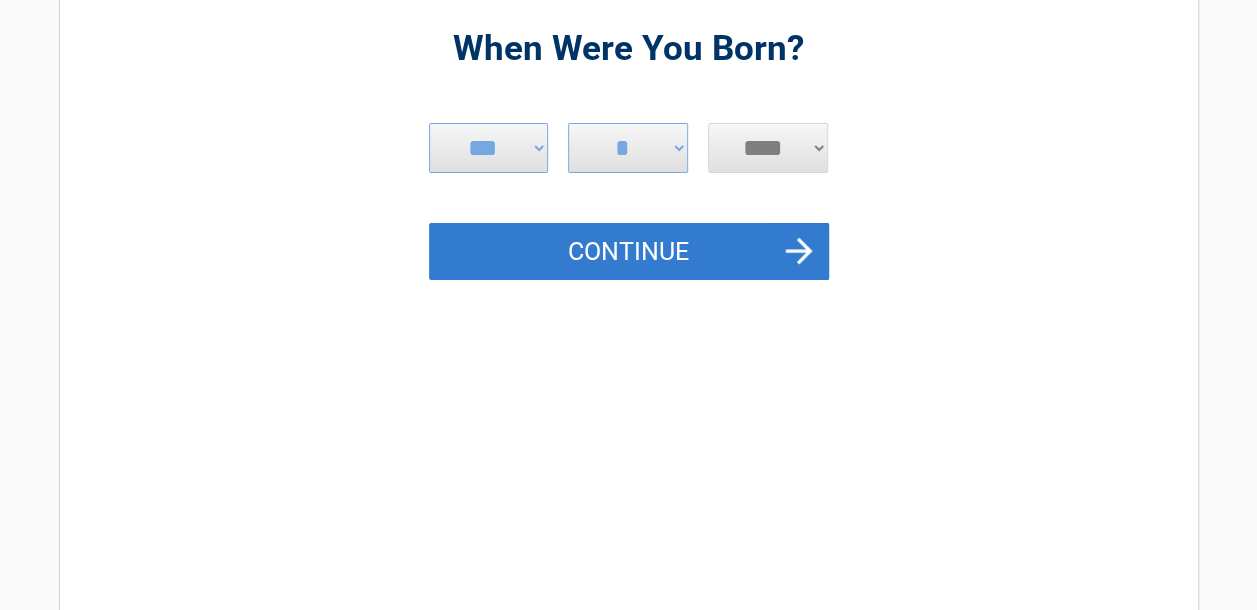 scroll, scrollTop: 100, scrollLeft: 0, axis: vertical 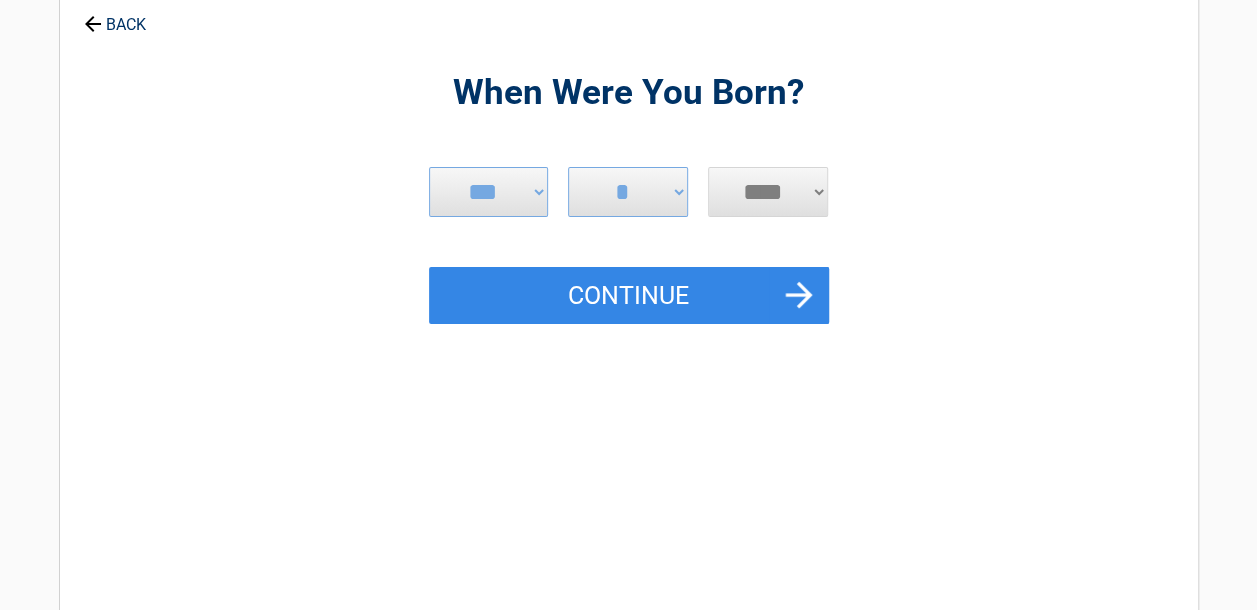 click on "****
****
****
****
****
****
****
****
****
****
****
****
****
****
****
****
****
****
****
****
****
****
****
****
****
****
****
****
****
****
****
****
****
****
****
****
****
****
****
****
****
****
****
****
****
****
****
****
****
****
****
****
****
****
****
****
****
****
****
****
****
****
****
****" at bounding box center (768, 192) 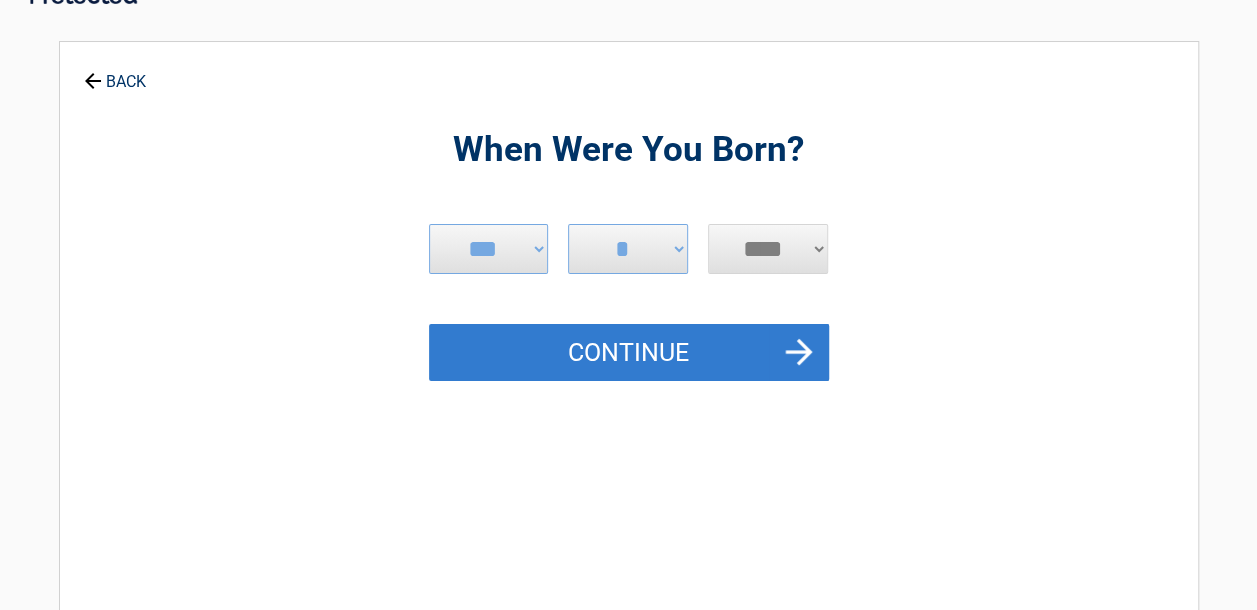 scroll, scrollTop: 0, scrollLeft: 0, axis: both 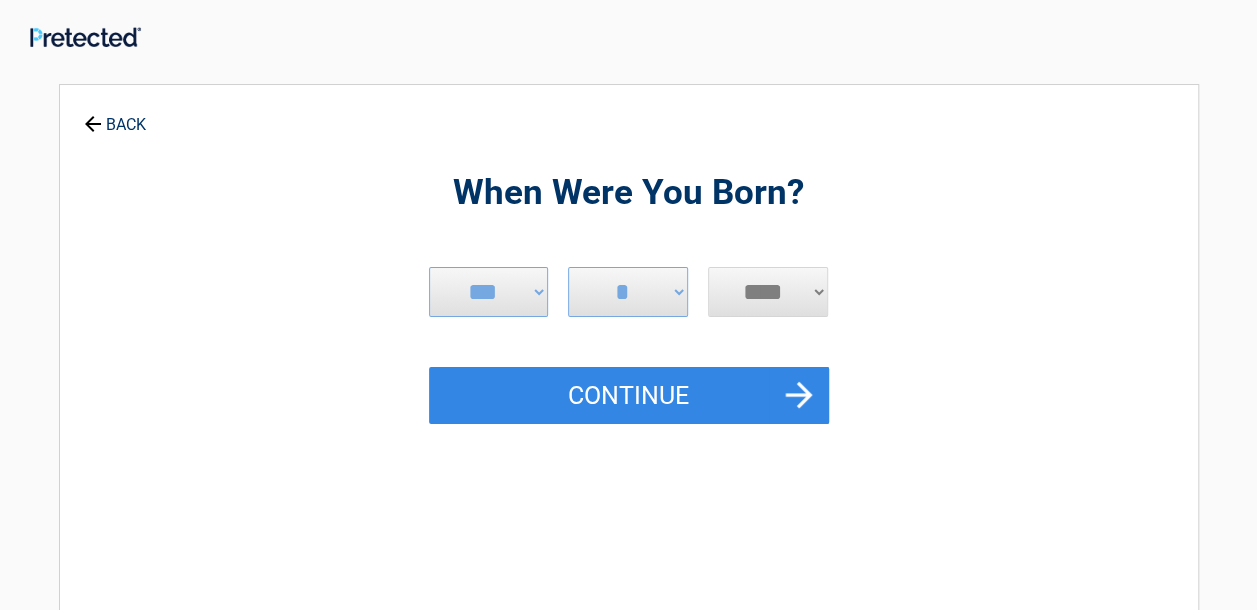 click on "****
****
****
****
****
****
****
****
****
****
****
****
****
****
****
****
****
****
****
****
****
****
****
****
****
****
****
****
****
****
****
****
****
****
****
****
****
****
****
****
****
****
****
****
****
****
****
****
****
****
****
****
****
****
****
****
****
****
****
****
****
****
****
****" at bounding box center (768, 292) 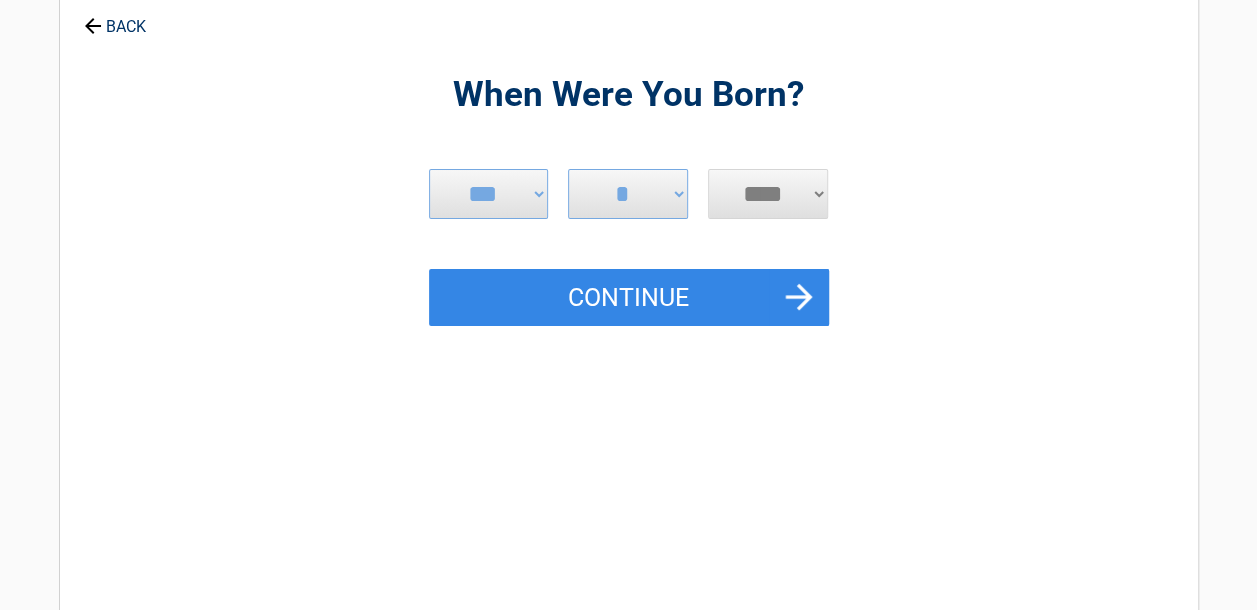 scroll, scrollTop: 0, scrollLeft: 0, axis: both 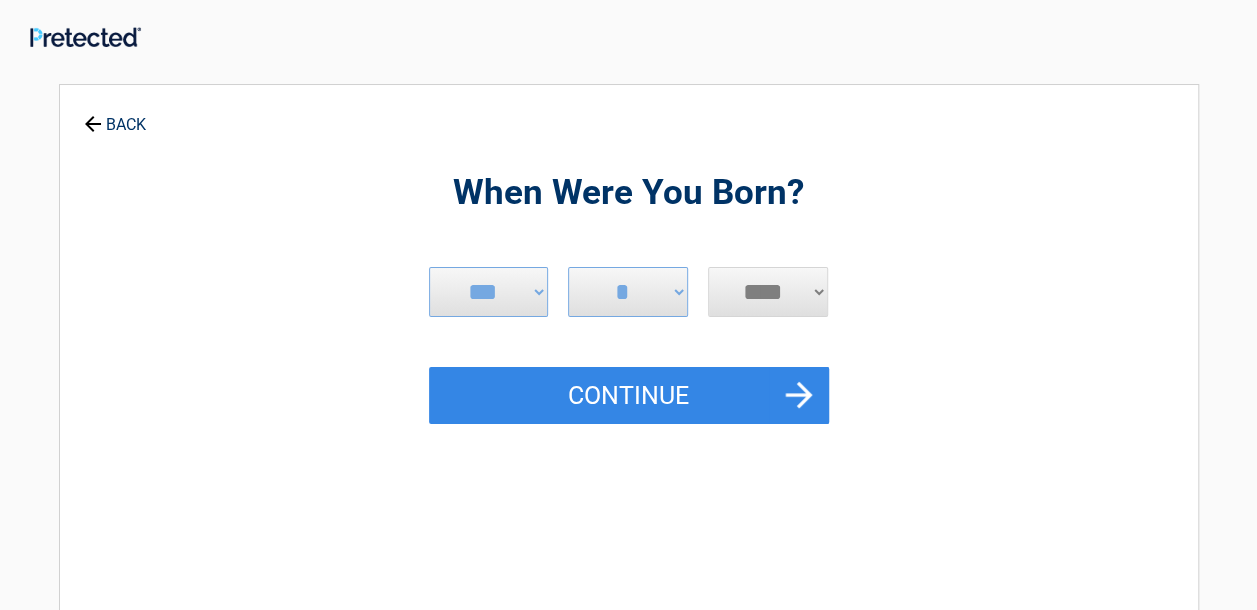 click on "****
****
****
****
****
****
****
****
****
****
****
****
****
****
****
****
****
****
****
****
****
****
****
****
****
****
****
****
****
****
****
****
****
****
****
****
****
****
****
****
****
****
****
****
****
****
****
****
****
****
****
****
****
****
****
****
****
****
****
****
****
****
****
****" at bounding box center [768, 292] 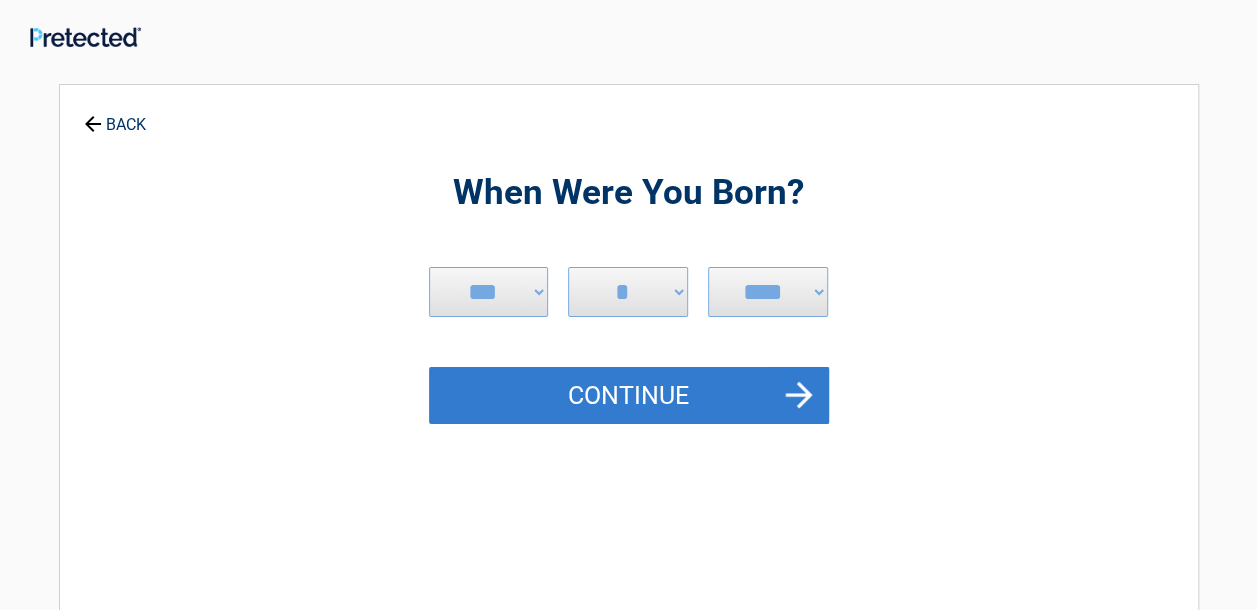click on "Continue" at bounding box center [629, 396] 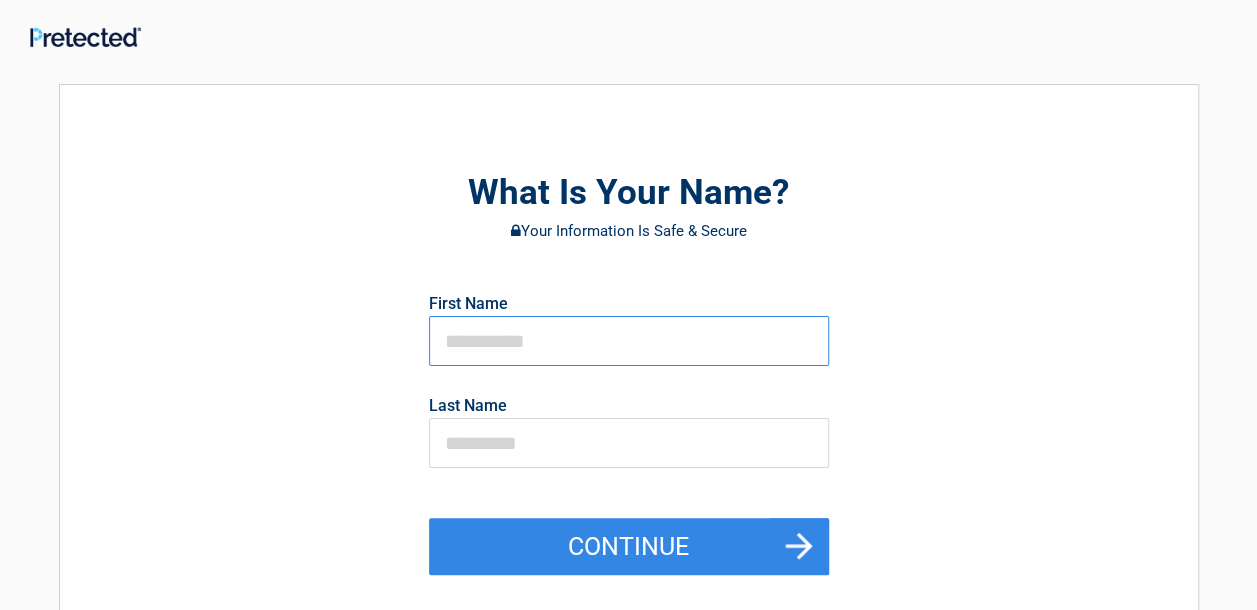 click at bounding box center (629, 341) 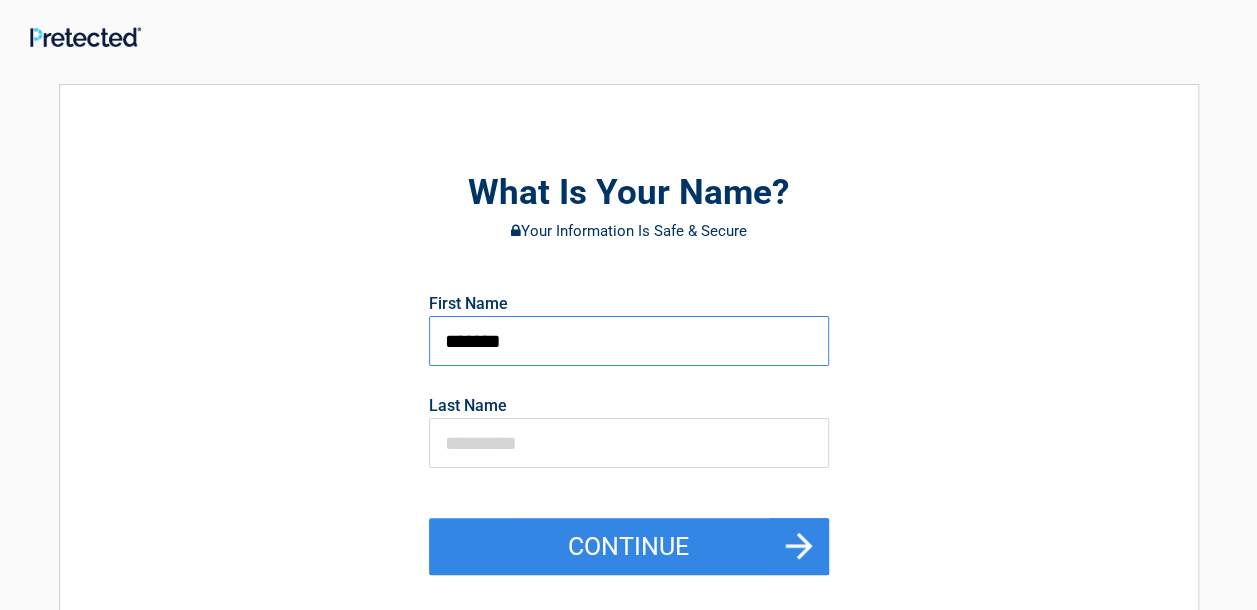type on "*******" 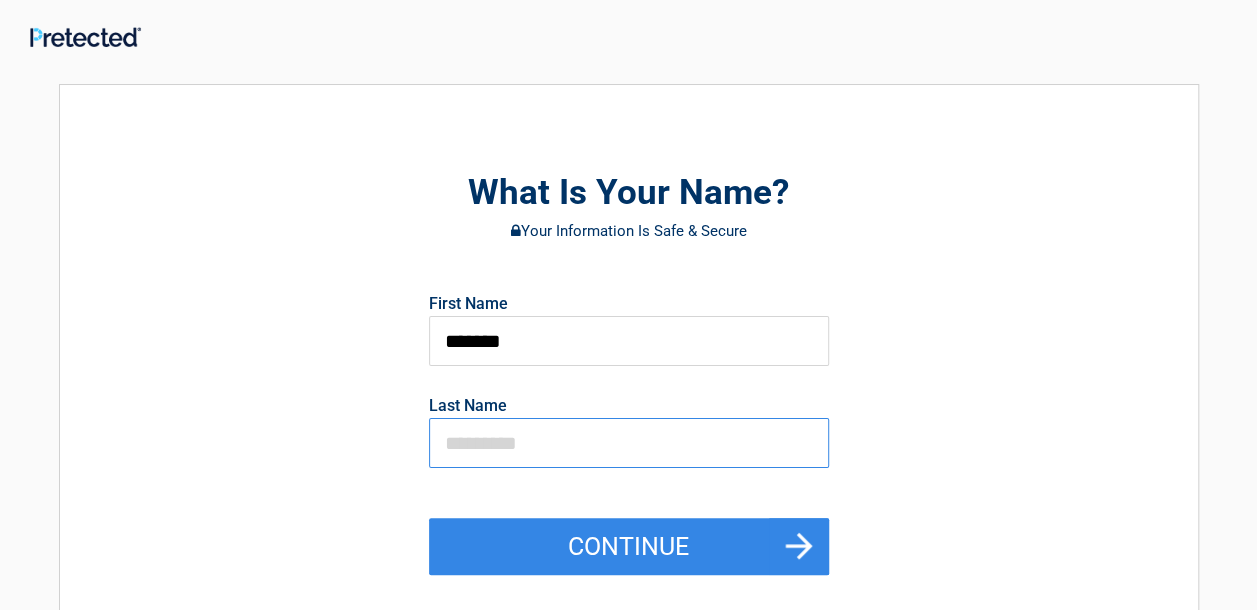 click at bounding box center (629, 443) 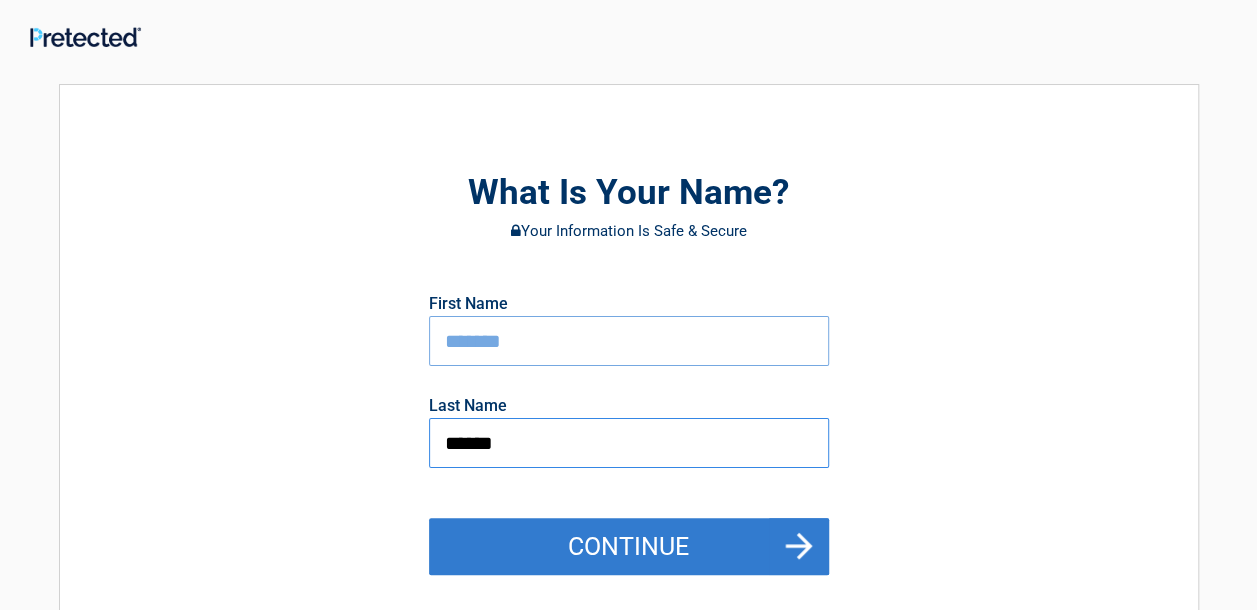 type on "******" 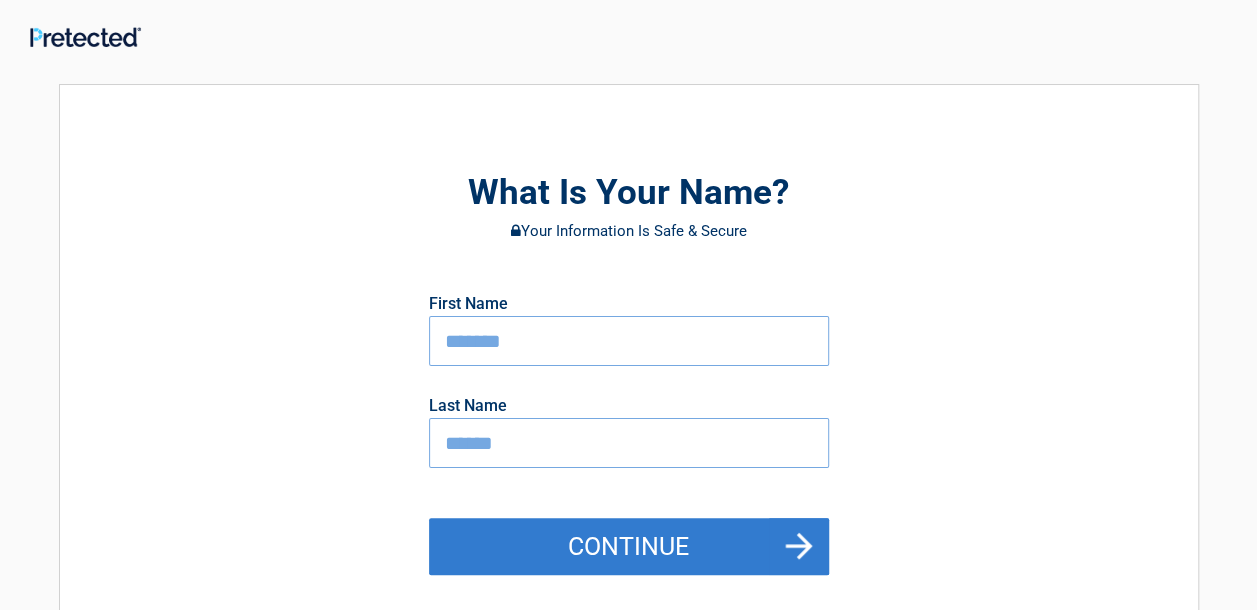 click on "Continue" at bounding box center [629, 547] 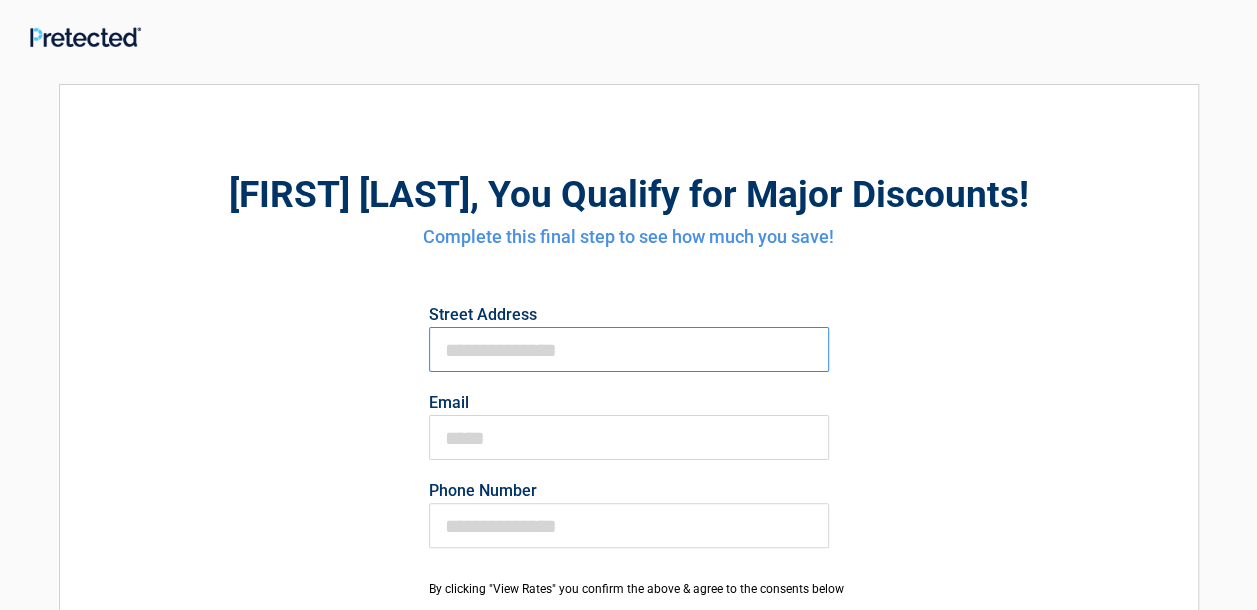 click on "First Name" at bounding box center (629, 349) 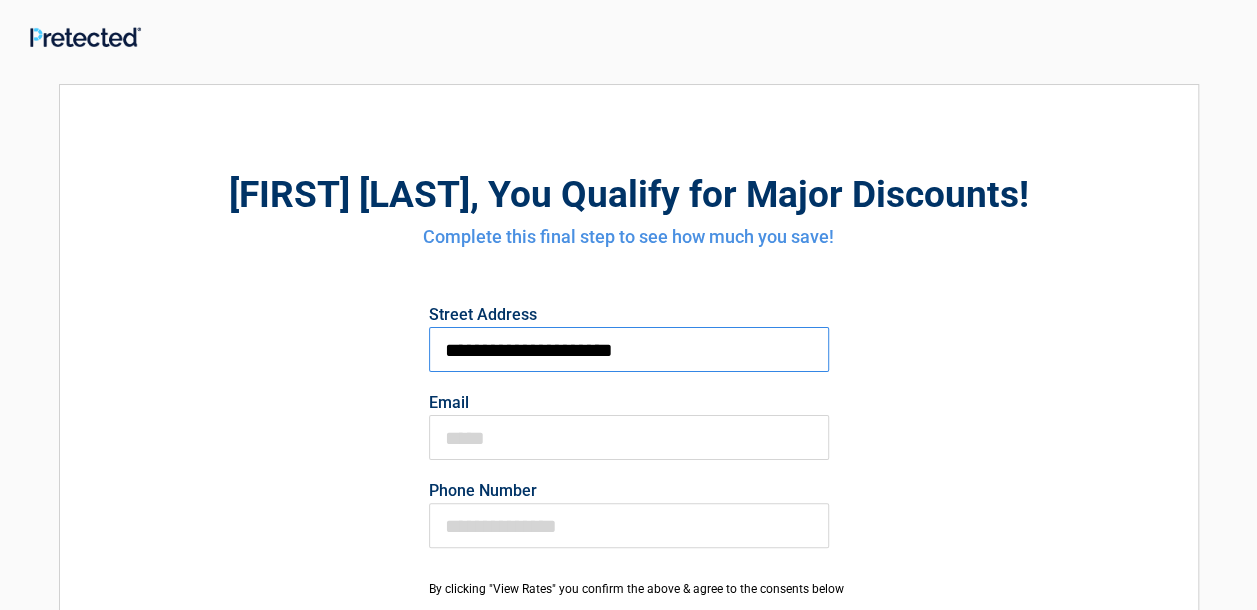 type on "**********" 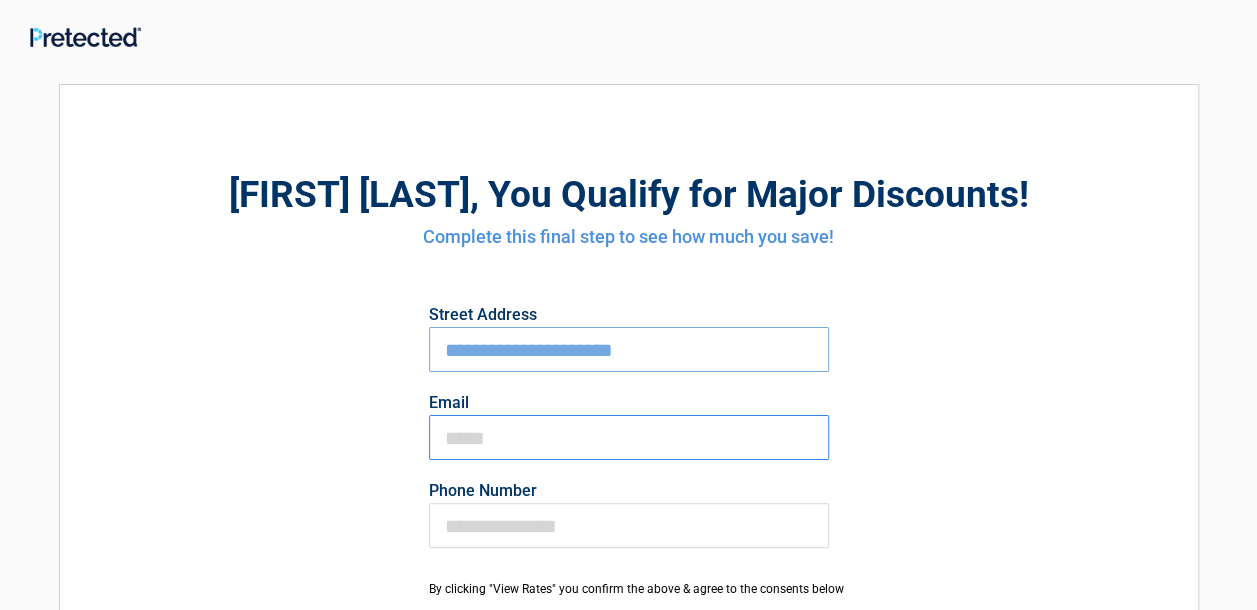 click on "Email" at bounding box center [629, 437] 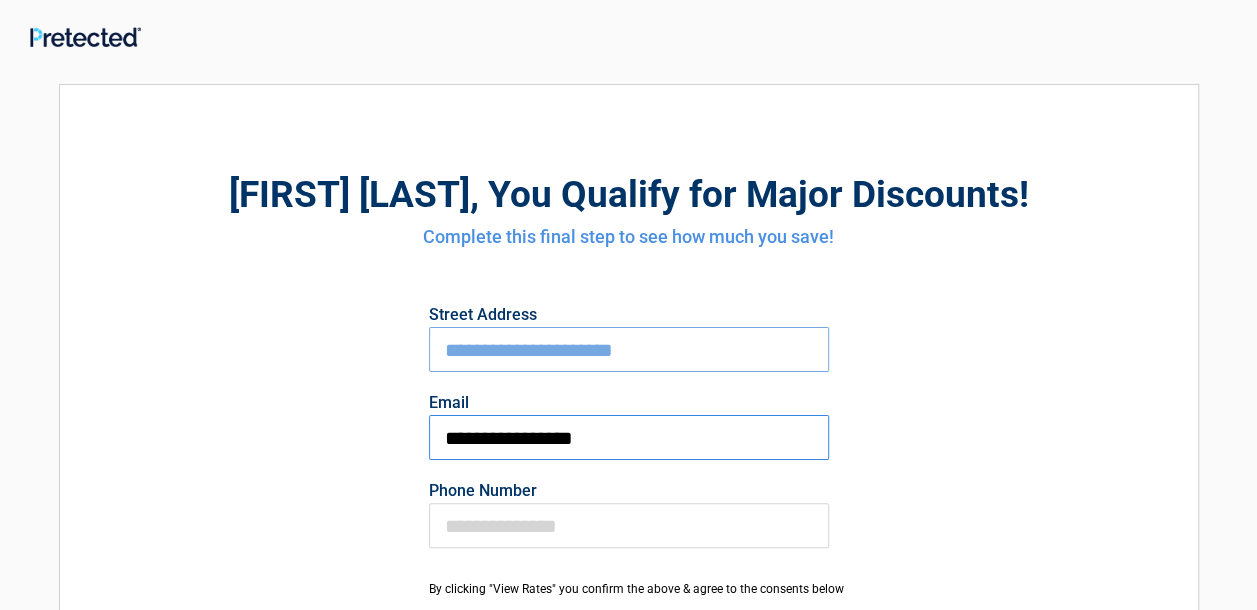 type on "**********" 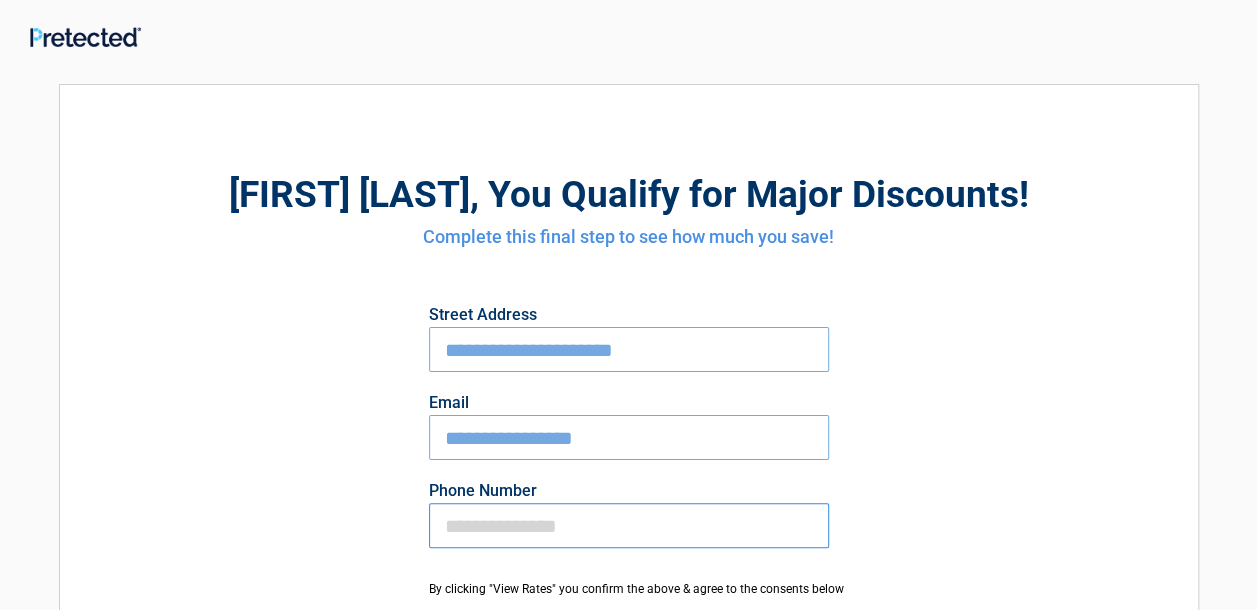 click on "Phone Number" at bounding box center (629, 525) 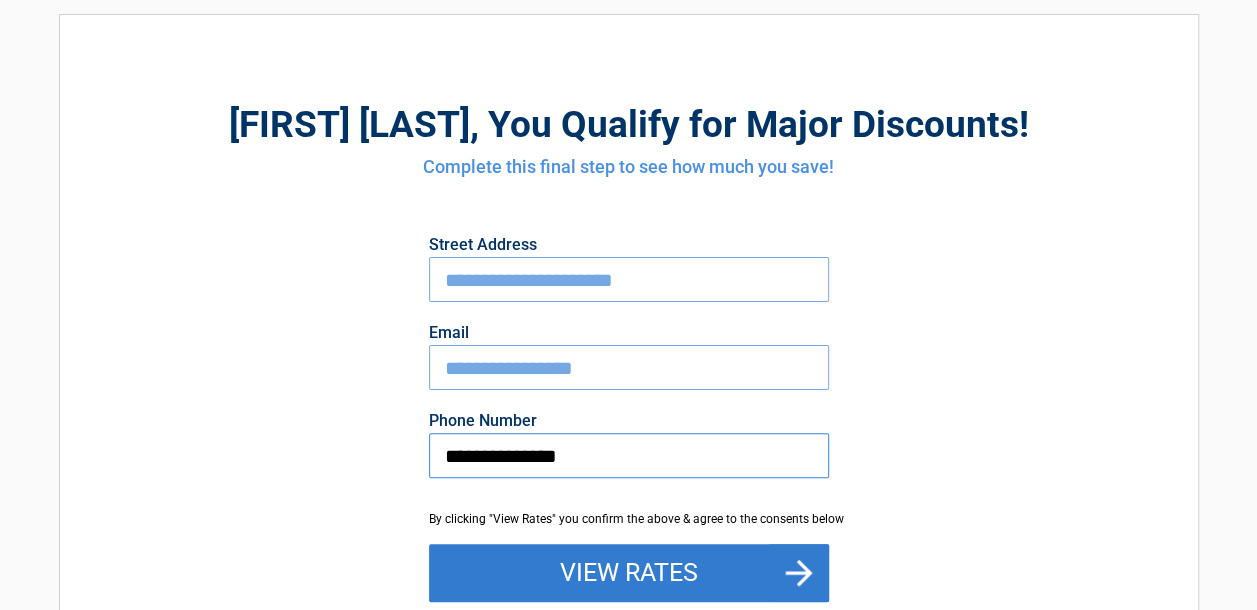scroll, scrollTop: 100, scrollLeft: 0, axis: vertical 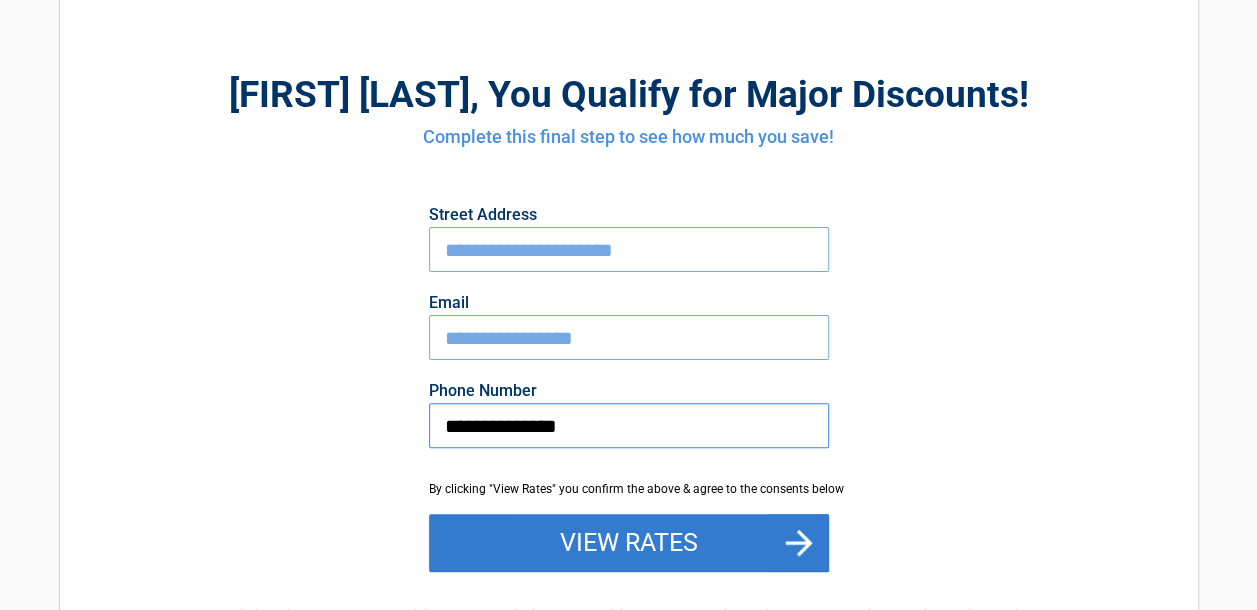 type on "**********" 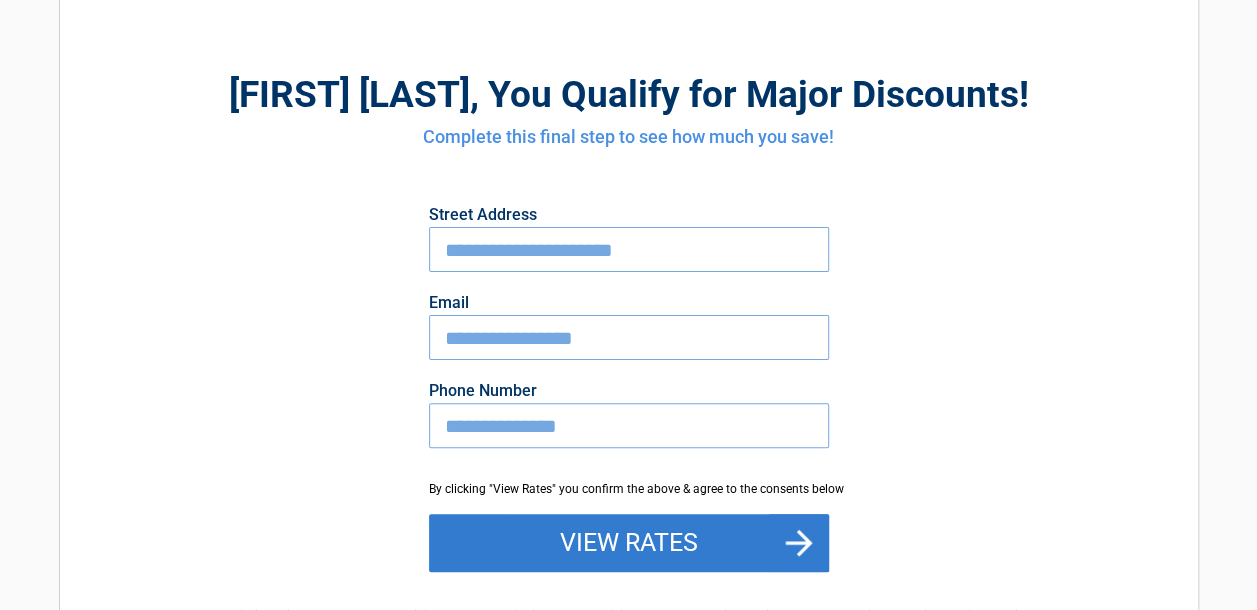 click on "View Rates" at bounding box center [629, 543] 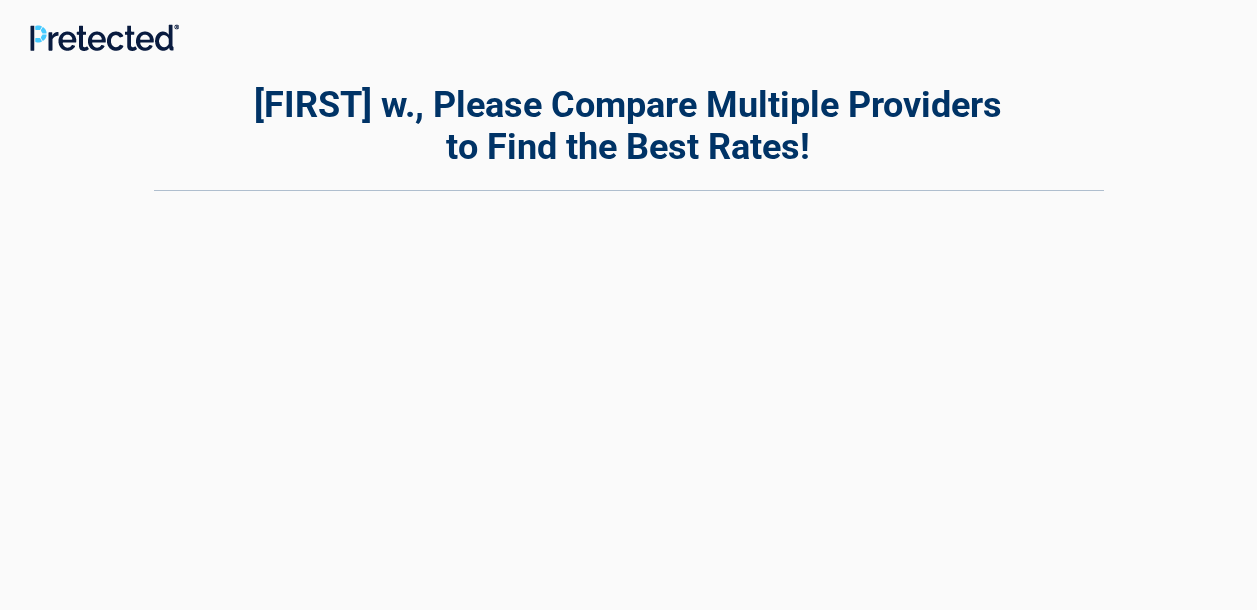 scroll, scrollTop: 0, scrollLeft: 0, axis: both 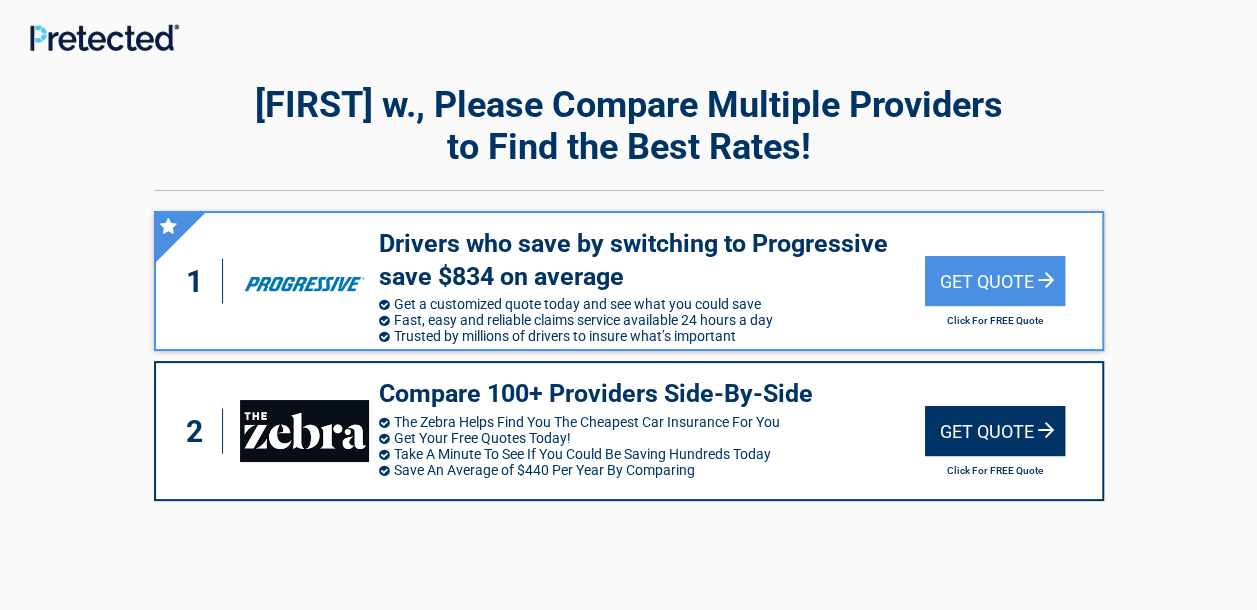 click on "Get Quote" at bounding box center (995, 431) 